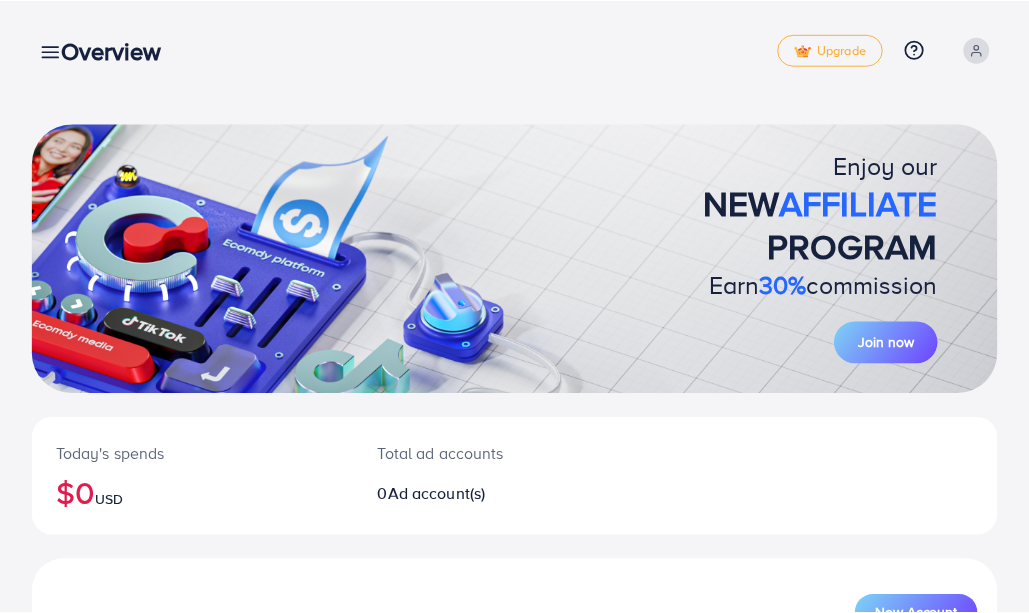 scroll, scrollTop: 0, scrollLeft: 0, axis: both 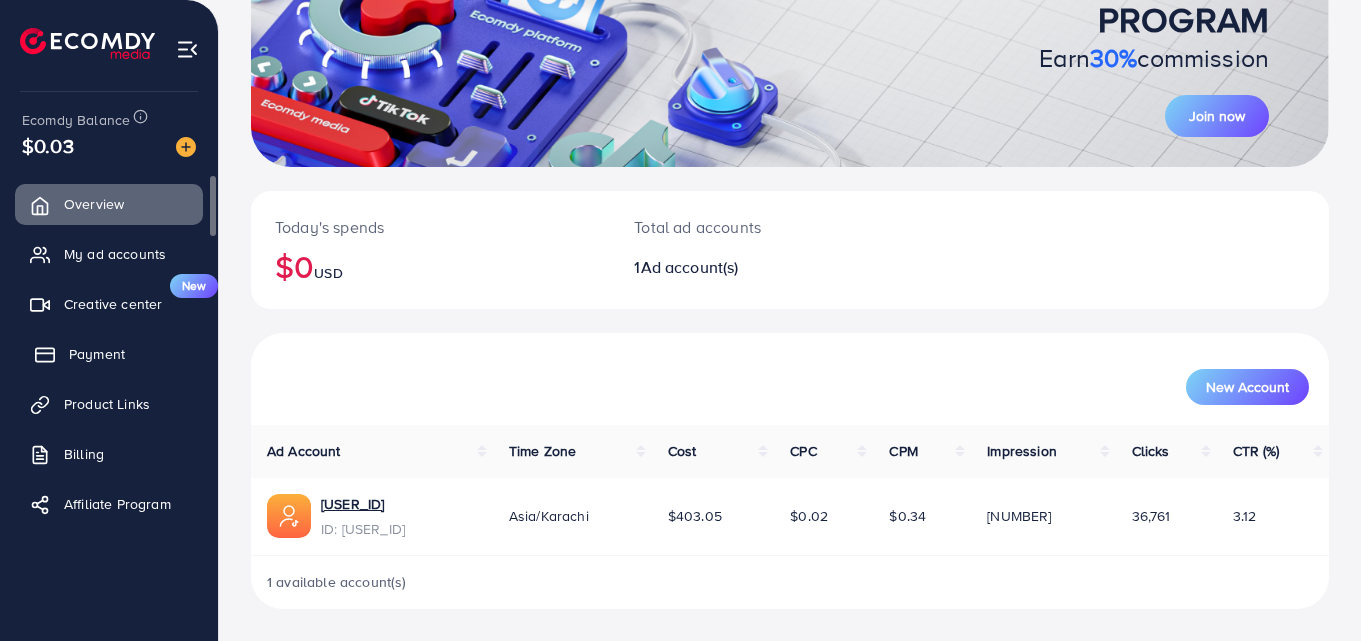 click on "Payment" at bounding box center (97, 354) 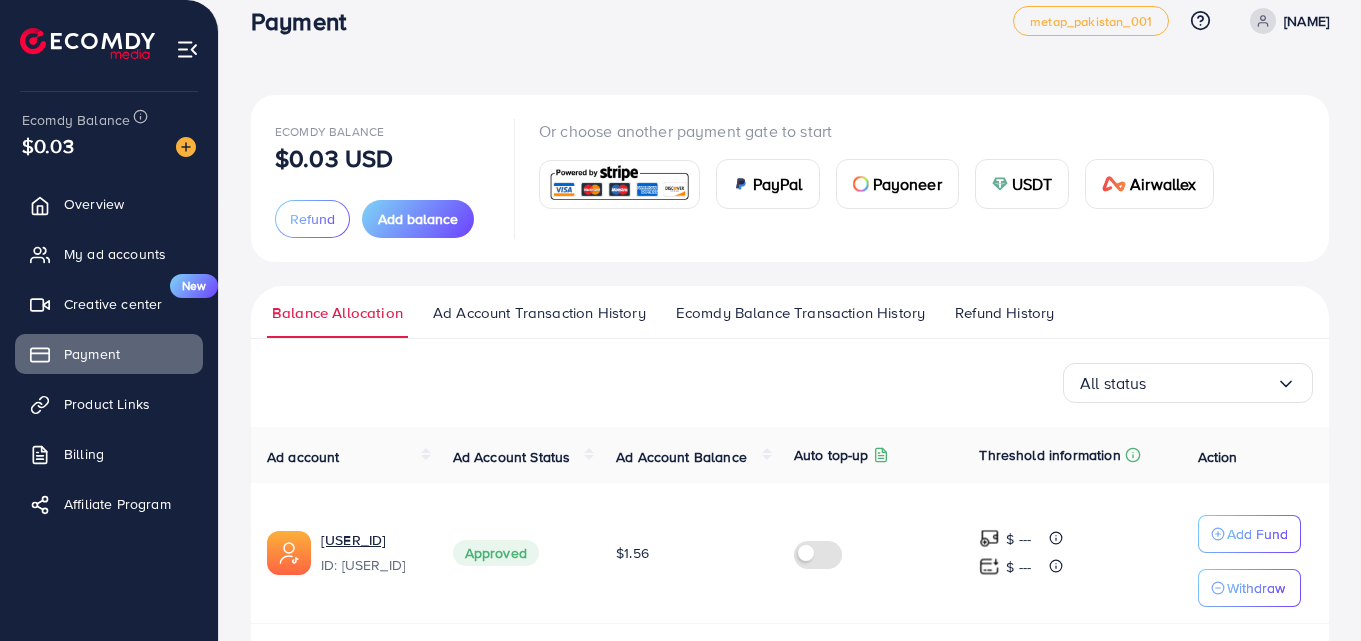 scroll, scrollTop: 0, scrollLeft: 0, axis: both 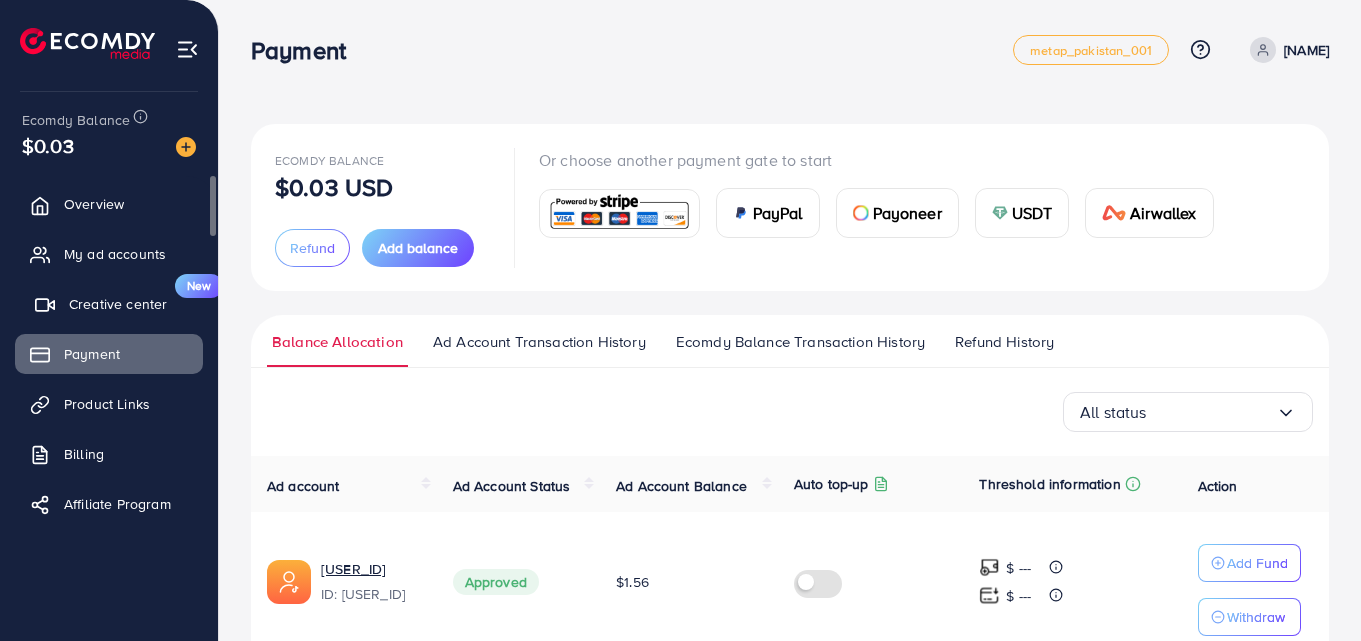 click on "Creative center" at bounding box center (118, 304) 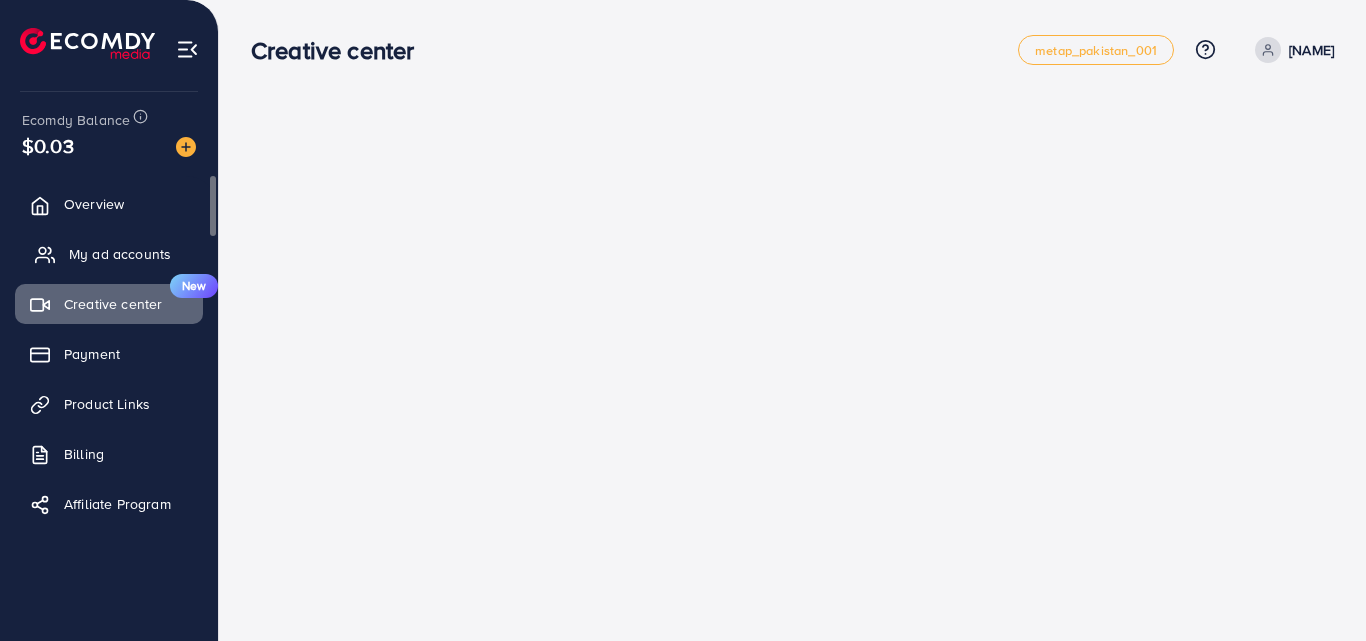 click on "My ad accounts" at bounding box center [120, 254] 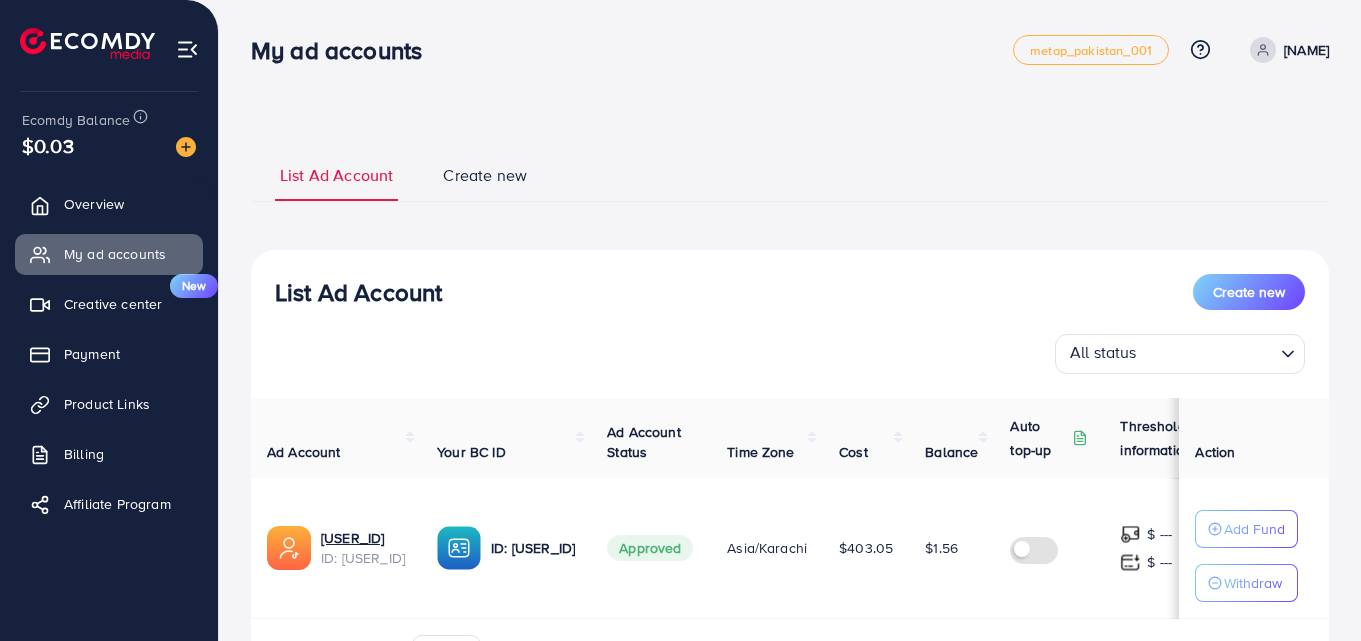click on "Create new" at bounding box center [485, 182] 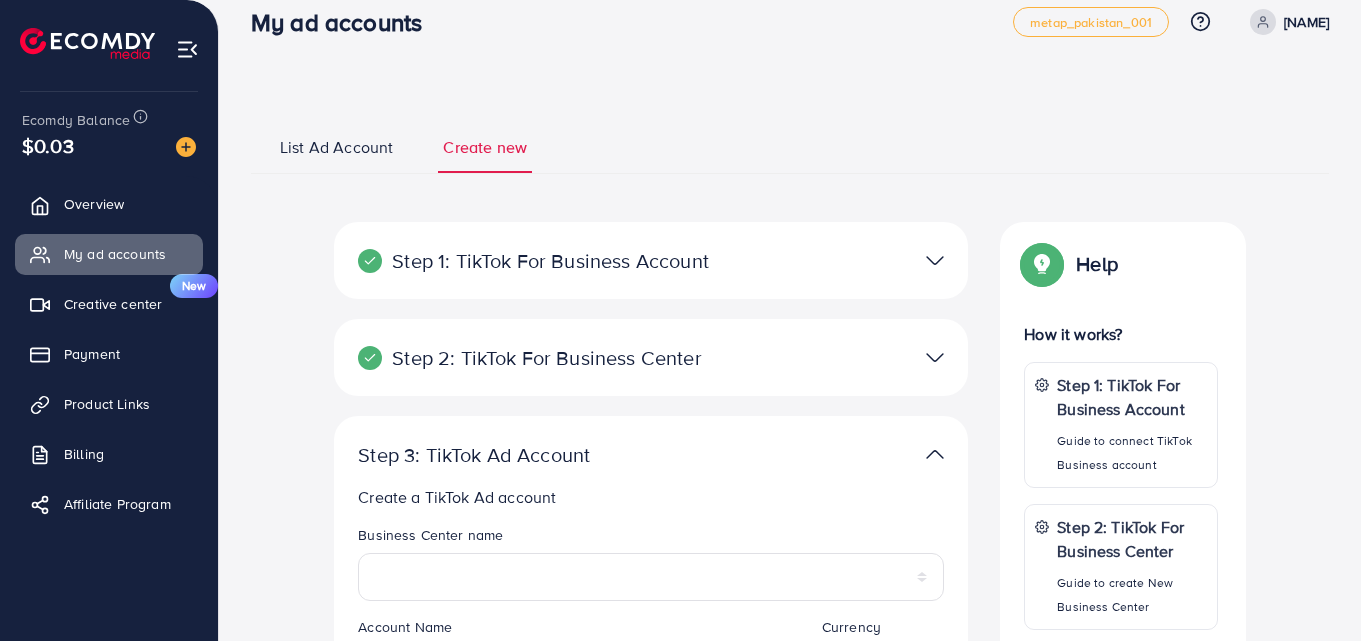 scroll, scrollTop: 0, scrollLeft: 0, axis: both 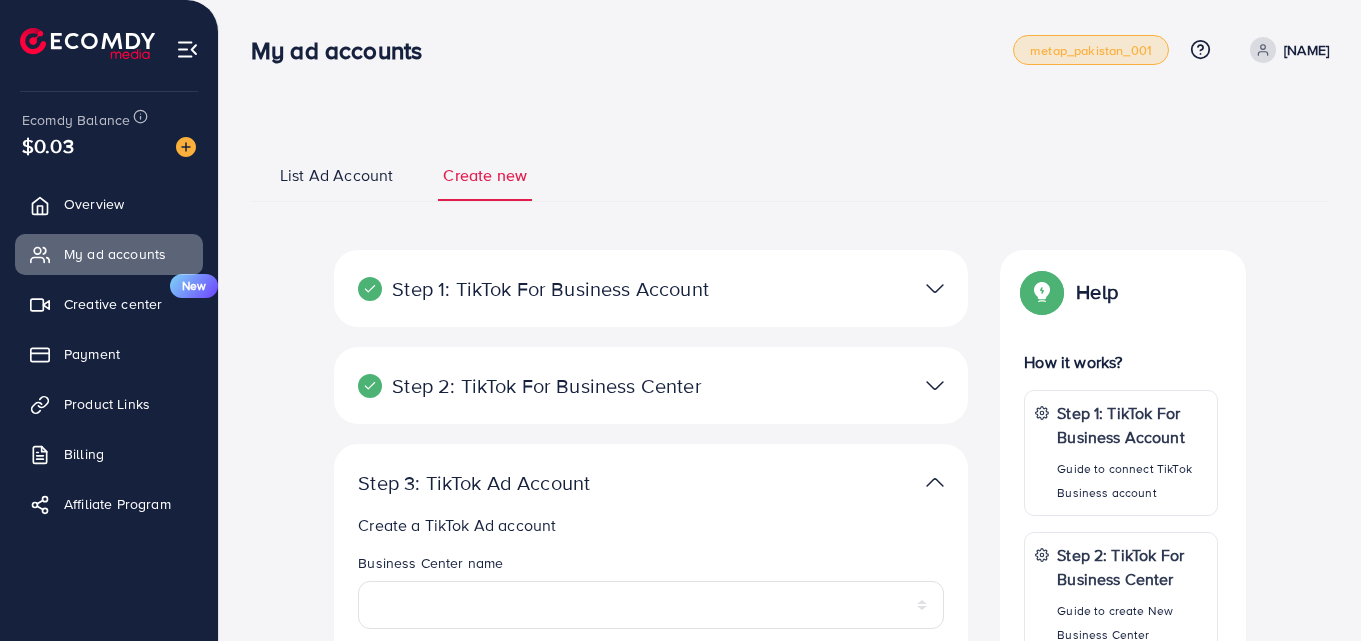 click on "metap_pakistan_001" at bounding box center (1091, 50) 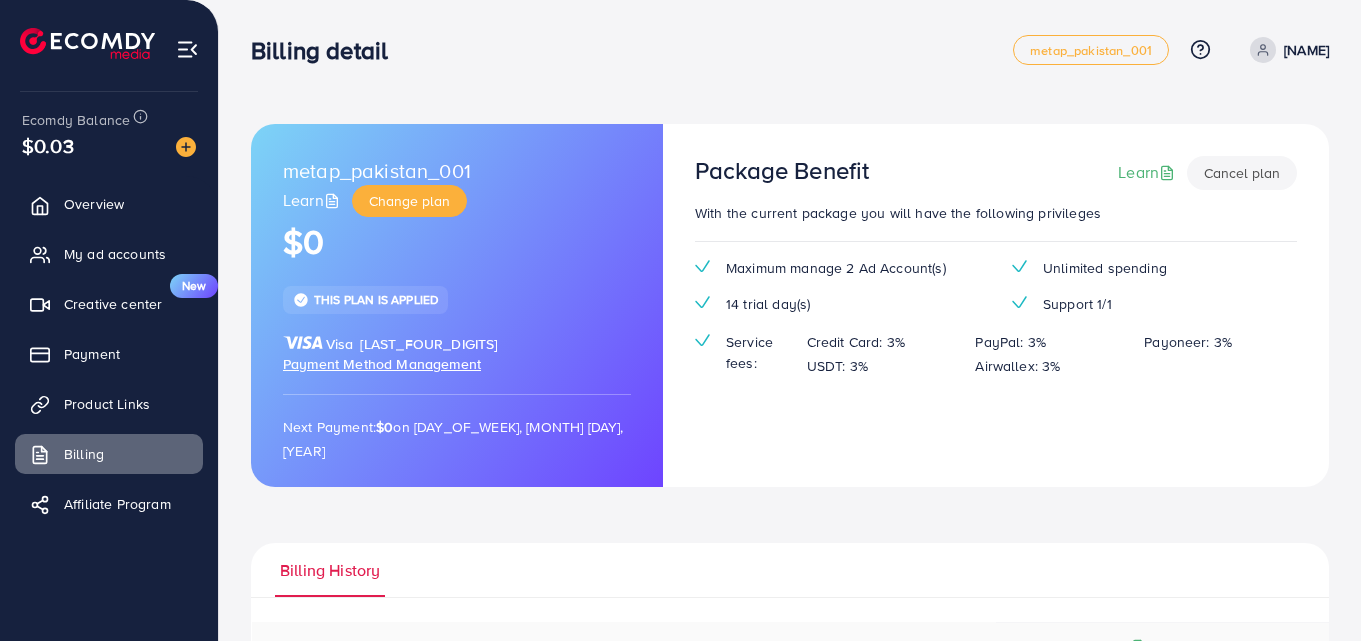click on "metap_pakistan_001 Learn Change plan $0 This plan is applied Visa **** [LAST_FOUR_DIGITS] Payment Method Management Next Payment: $0 on [DAY_OF_WEEK], [MONTH] [DAY], [YEAR] Package Benefit Learn Cancel plan With the current package you will have the following privileges Maximum manage 2 Ad Account(s) Unlimited spending 14 trial day(s) Support 1/1 Service fees: Credit Card: 3% PayPal: 3% Payoneer: 3% USDT: 3% Airwallex: 3% Billing History Plan Subscription Date Amount Status Download Invoice Ecomdy Media Business Number 202113175W 68 CIRCULAR ROAD #02-01 Singapore 049422 +84944399996 support@ecomdymedia.com Invoice N/A Date Invalid Date Due On Receipt balance due USD $0 BILL TO Zipcode: (+) Description Rate qty amount Subscription Plan $0 1 $0 subtotal $0 service charge $0 tax $0 Total $0 balance due USD $0 Ecomdy Media Business Number 202113175W 68 CIRCULAR ROAD #02-01 Singapore 049422" at bounding box center (790, 483) 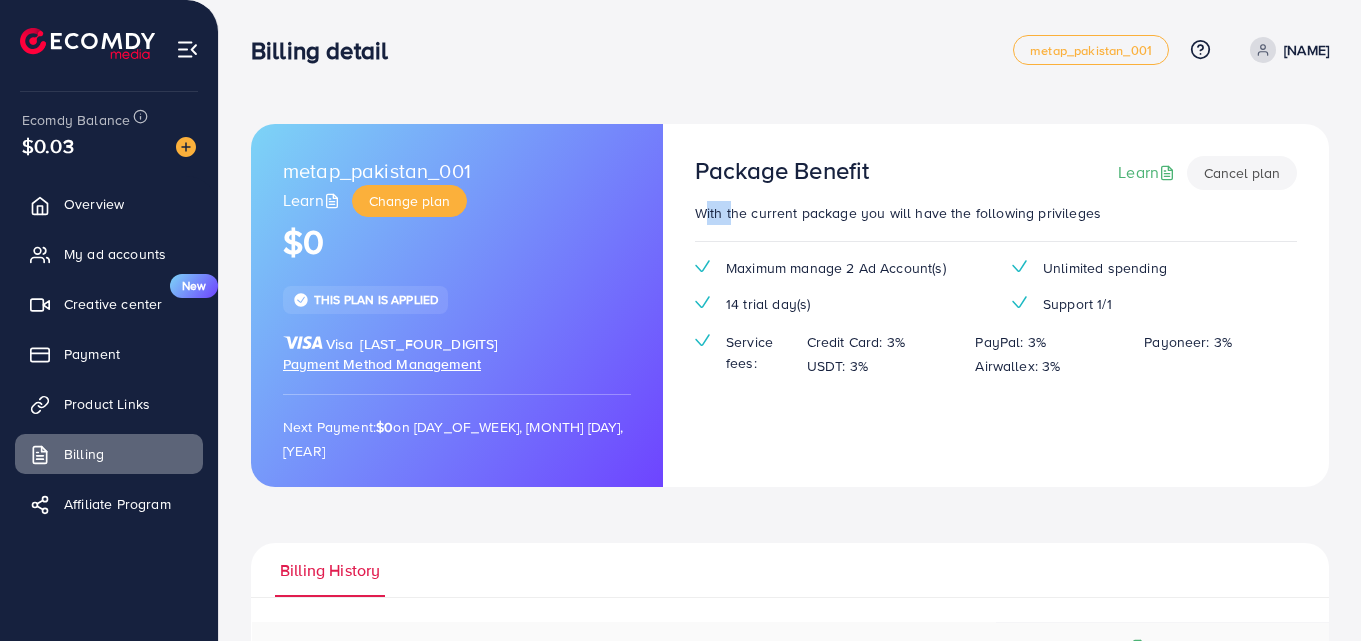 click on "metap_pakistan_001 Learn Change plan $0 This plan is applied Visa **** [LAST_FOUR_DIGITS] Payment Method Management Next Payment: $0 on [DAY_OF_WEEK], [MONTH] [DAY], [YEAR] Package Benefit Learn Cancel plan With the current package you will have the following privileges Maximum manage 2 Ad Account(s) Unlimited spending 14 trial day(s) Support 1/1 Service fees: Credit Card: 3% PayPal: 3% Payoneer: 3% USDT: 3% Airwallex: 3% Billing History Plan Subscription Date Amount Status Download Invoice Ecomdy Media Business Number 202113175W 68 CIRCULAR ROAD #02-01 Singapore 049422 +84944399996 support@ecomdymedia.com Invoice N/A Date Invalid Date Due On Receipt balance due USD $0 BILL TO Zipcode: (+) Description Rate qty amount Subscription Plan $0 1 $0 subtotal $0 service charge $0 tax $0 Total $0 balance due USD $0 Ecomdy Media Business Number 202113175W 68 CIRCULAR ROAD #02-01 Singapore 049422" at bounding box center (790, 483) 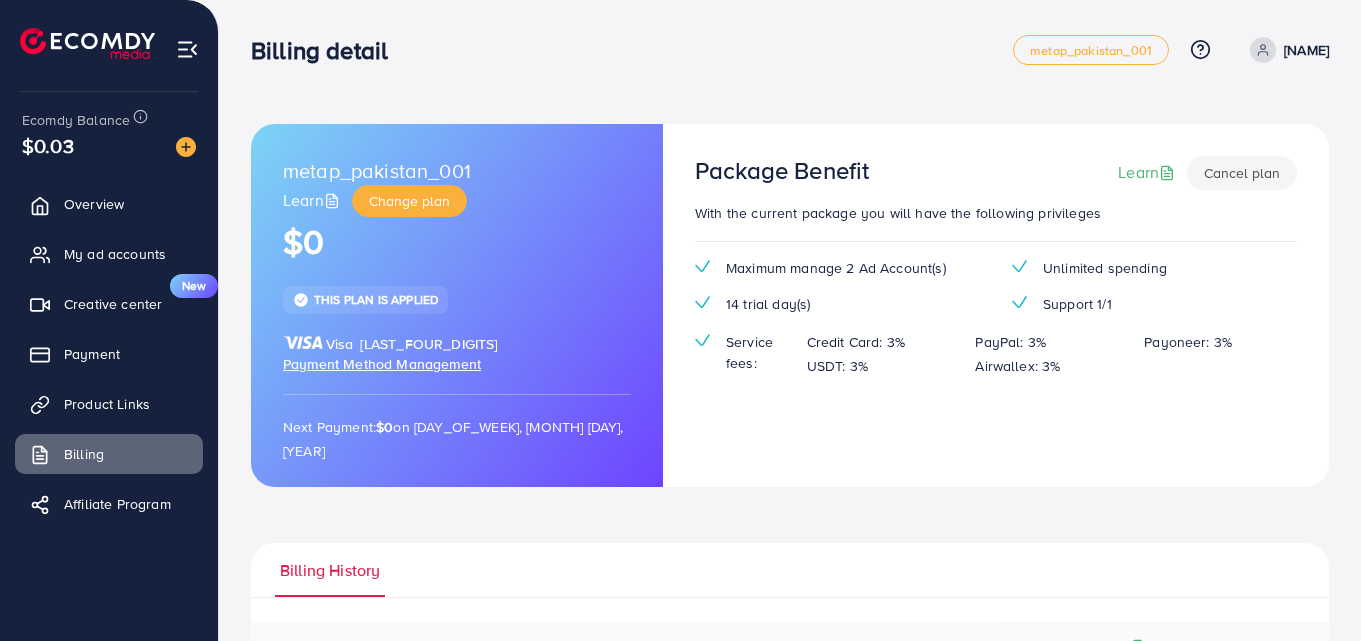 click on "metap_pakistan_001 Learn Change plan $0 This plan is applied Visa **** [LAST_FOUR_DIGITS] Payment Method Management Next Payment: $0 on [DAY_OF_WEEK], [MONTH] [DAY], [YEAR] Package Benefit Learn Cancel plan With the current package you will have the following privileges Maximum manage 2 Ad Account(s) Unlimited spending 14 trial day(s) Support 1/1 Service fees: Credit Card: 3% PayPal: 3% Payoneer: 3% USDT: 3% Airwallex: 3% Billing History Plan Subscription Date Amount Status Download Invoice Ecomdy Media Business Number 202113175W 68 CIRCULAR ROAD #02-01 Singapore 049422 +84944399996 support@ecomdymedia.com Invoice N/A Date Invalid Date Due On Receipt balance due USD $0 BILL TO Zipcode: (+) Description Rate qty amount Subscription Plan $0 1 $0 subtotal $0 service charge $0 tax $0 Total $0 balance due USD $0 Ecomdy Media Business Number 202113175W 68 CIRCULAR ROAD #02-01 Singapore 049422" at bounding box center (790, 483) 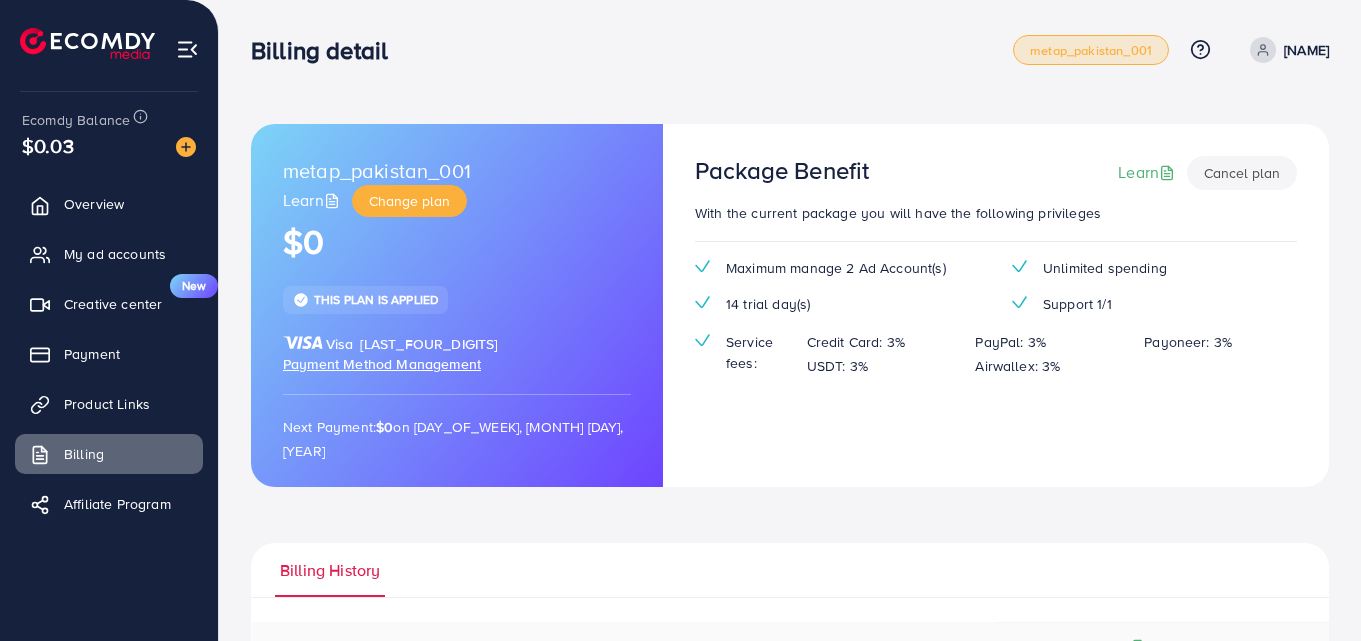 click on "metap_pakistan_001" at bounding box center [1091, 50] 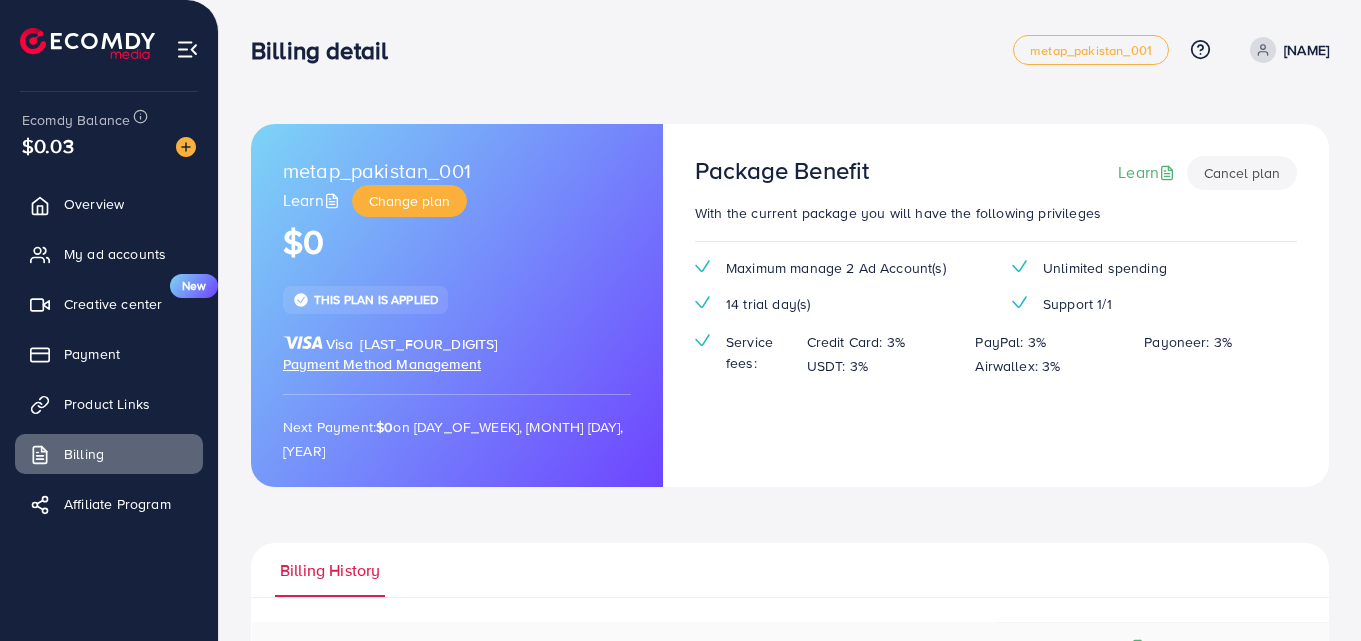 click on "Billing detail" at bounding box center [632, 50] 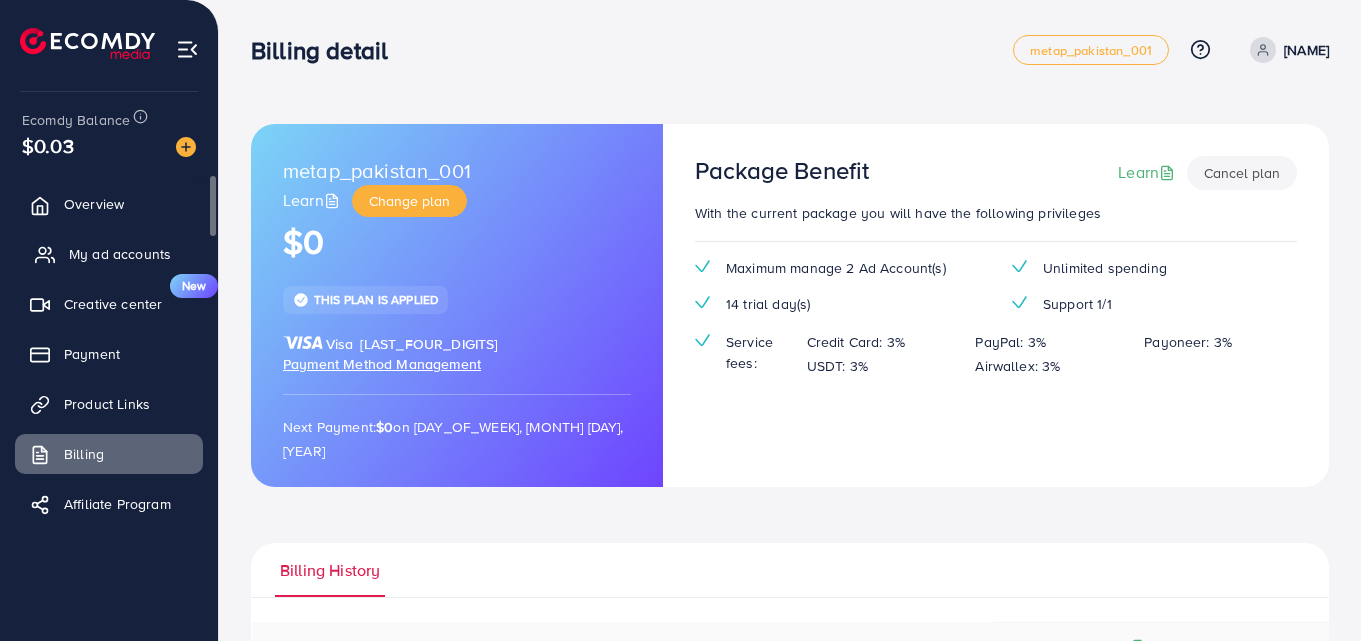click on "My ad accounts" at bounding box center [120, 254] 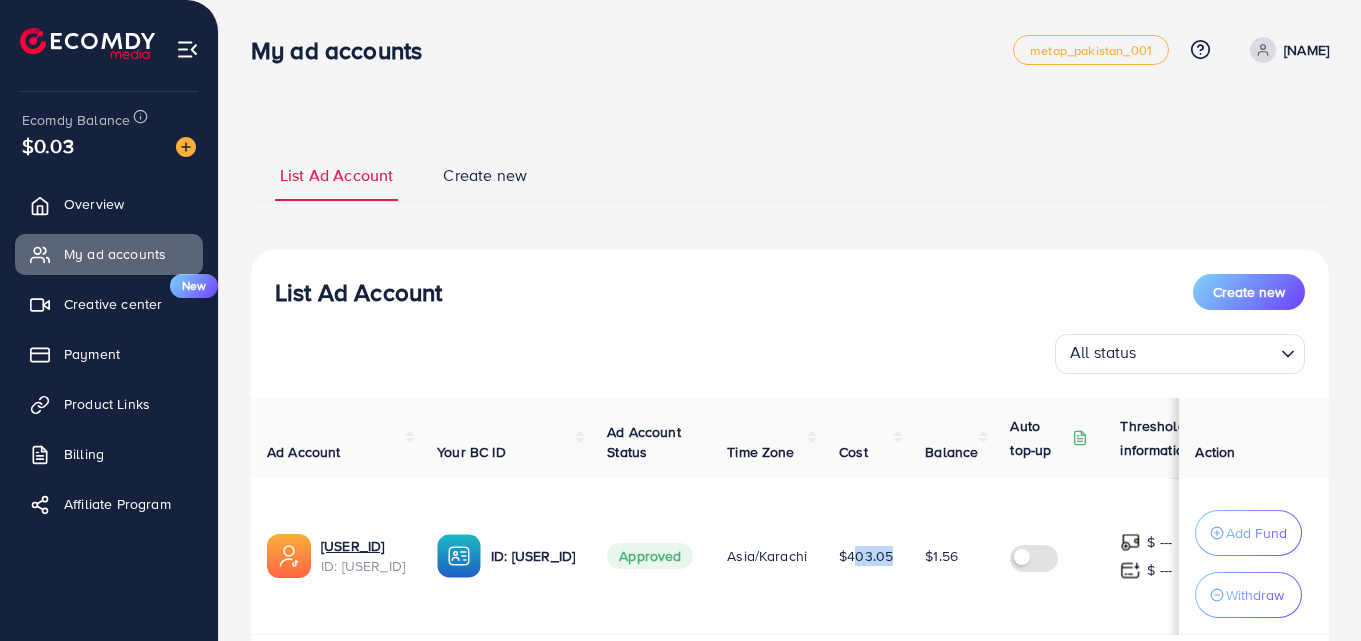 drag, startPoint x: 908, startPoint y: 557, endPoint x: 941, endPoint y: 552, distance: 33.37664 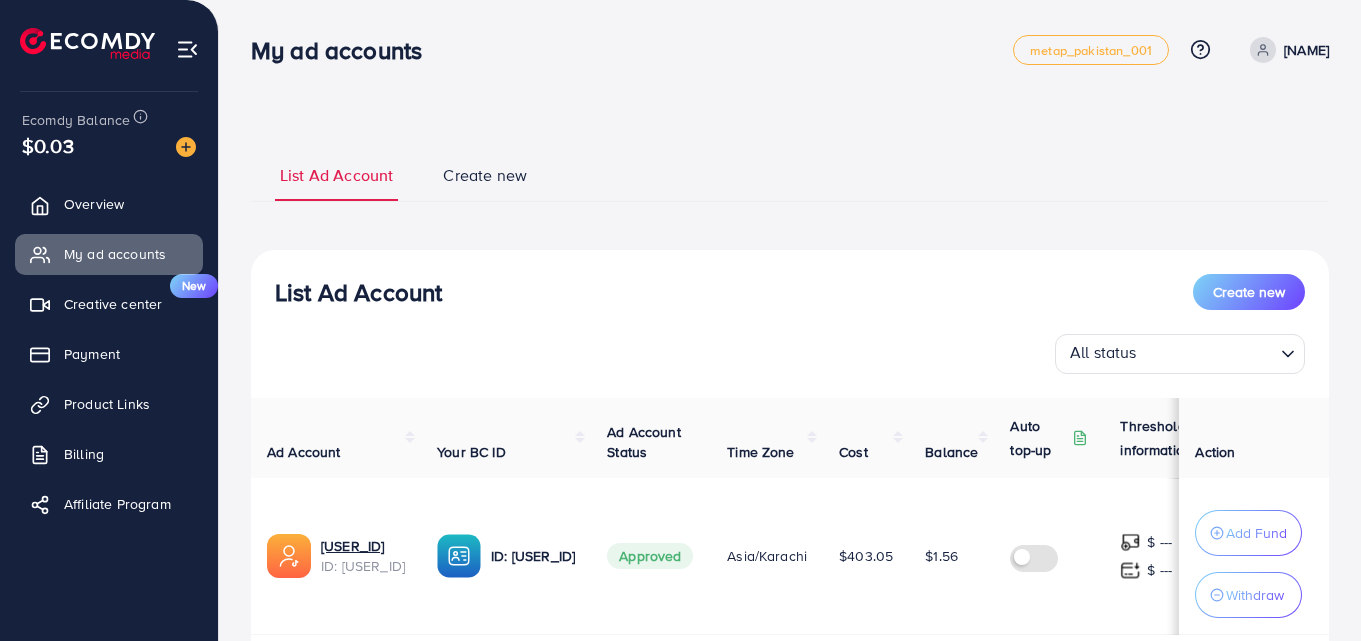 click on "$403.05" at bounding box center [866, 556] 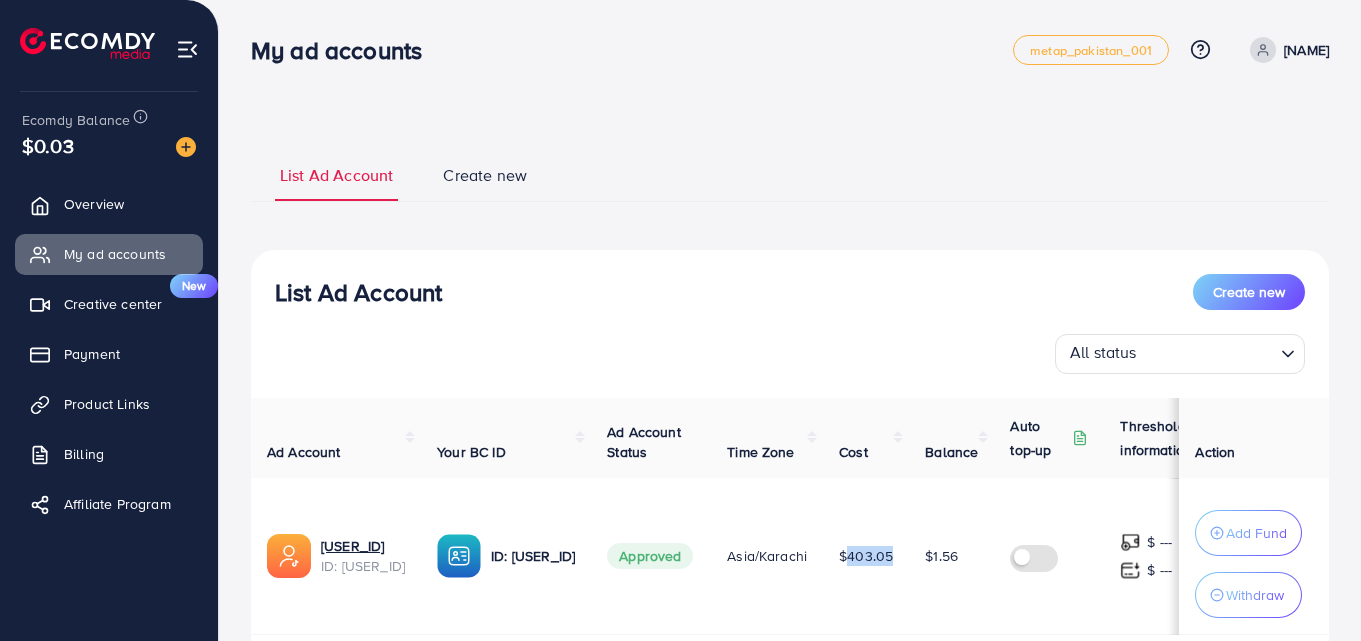 drag, startPoint x: 902, startPoint y: 557, endPoint x: 948, endPoint y: 557, distance: 46 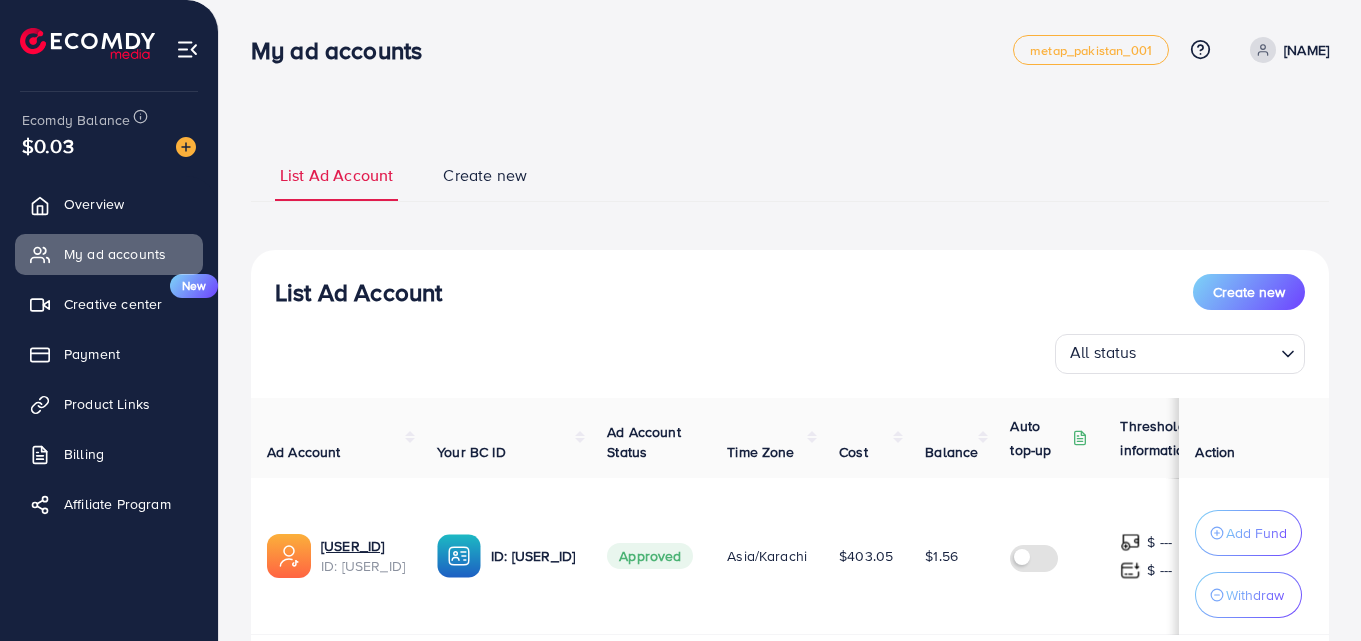 click on "$403.05" at bounding box center [866, 556] 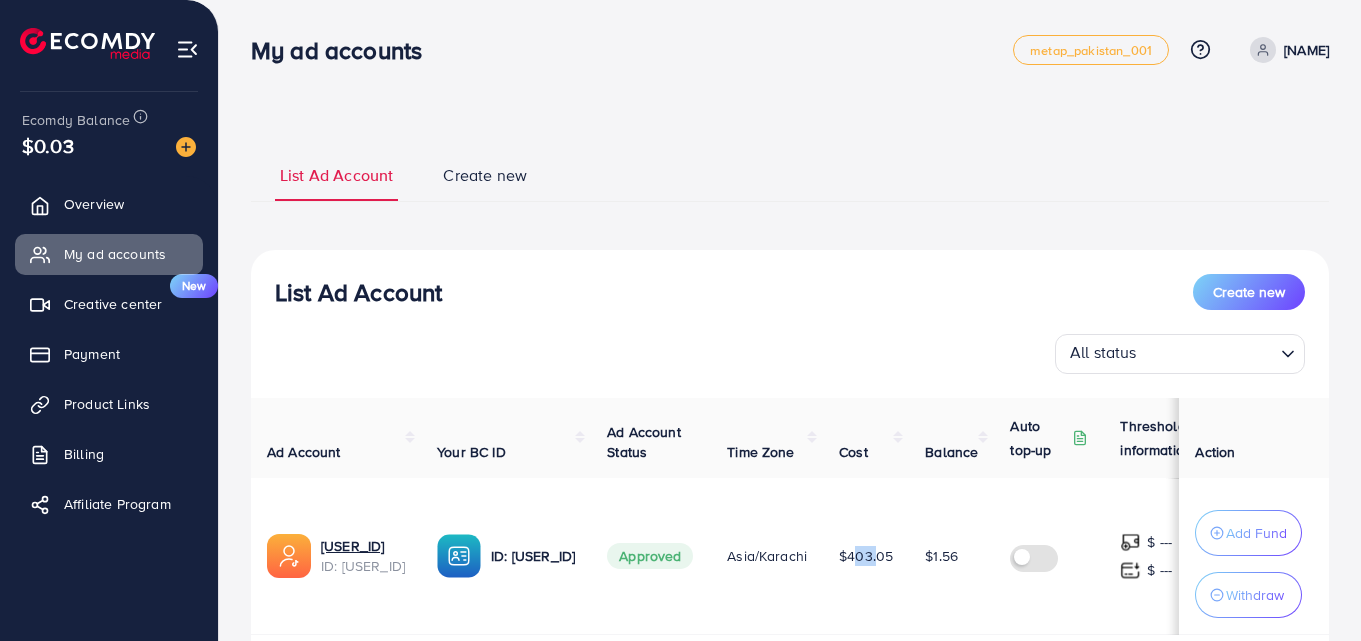 drag, startPoint x: 903, startPoint y: 550, endPoint x: 933, endPoint y: 552, distance: 30.066593 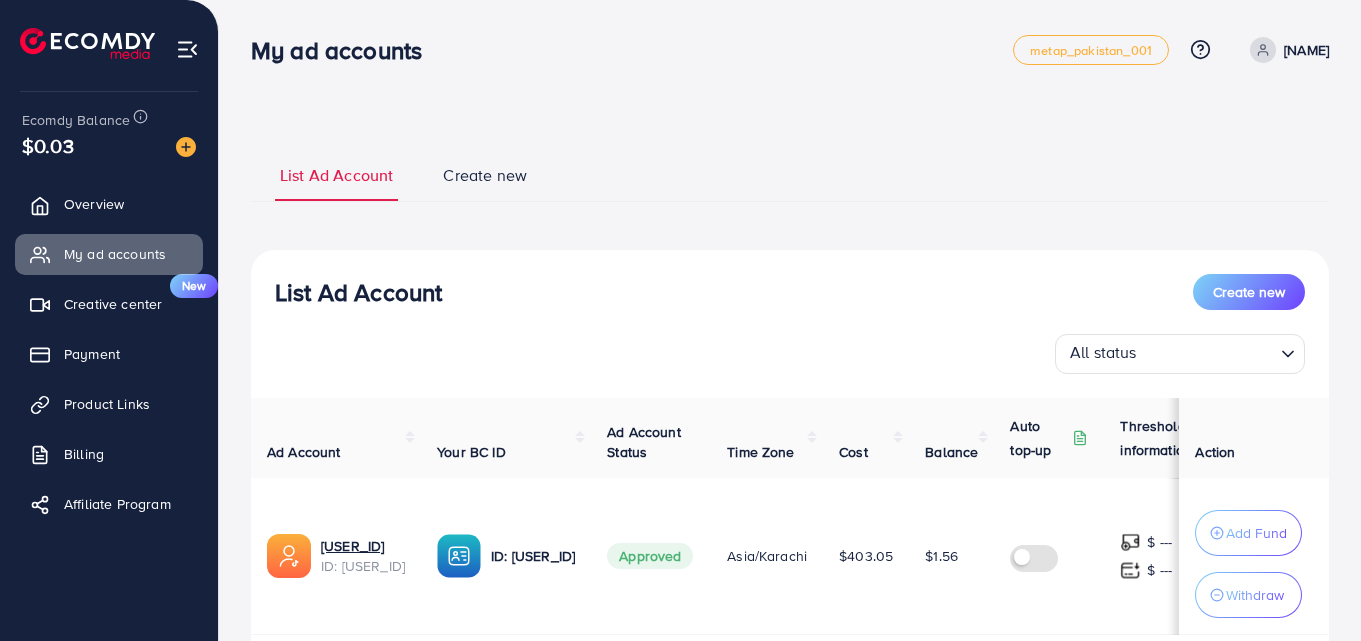 click on "$403.05" at bounding box center [866, 556] 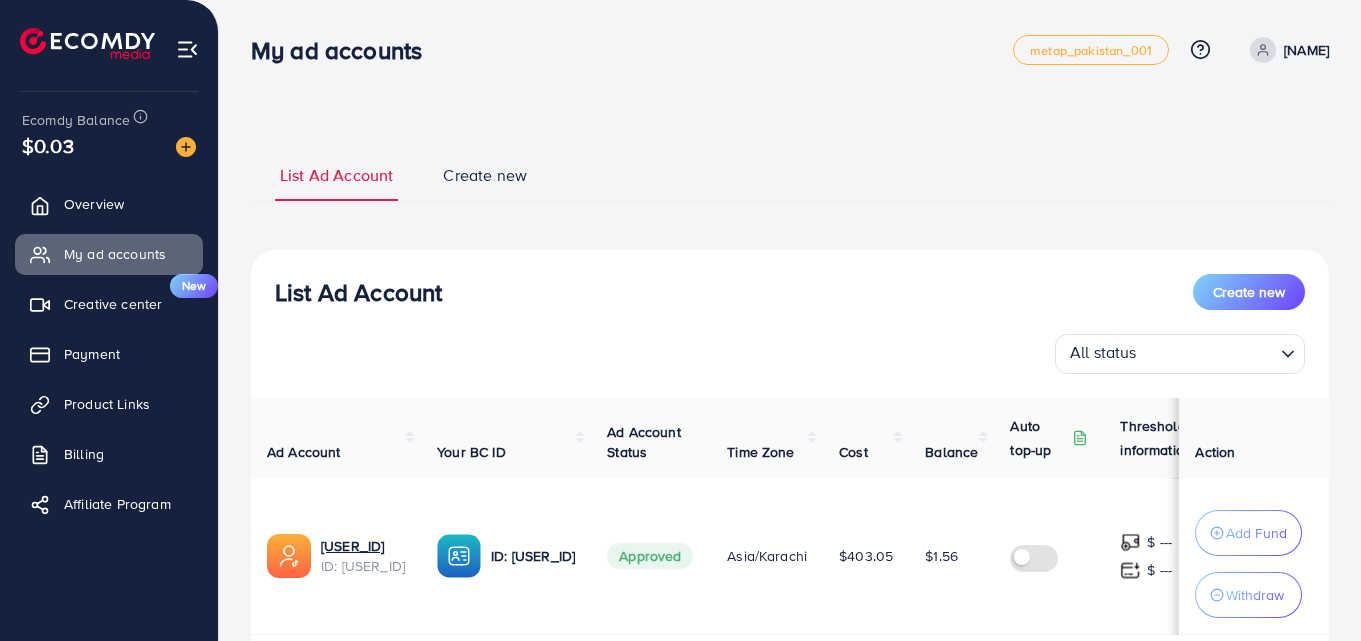 drag, startPoint x: 907, startPoint y: 558, endPoint x: 955, endPoint y: 558, distance: 48 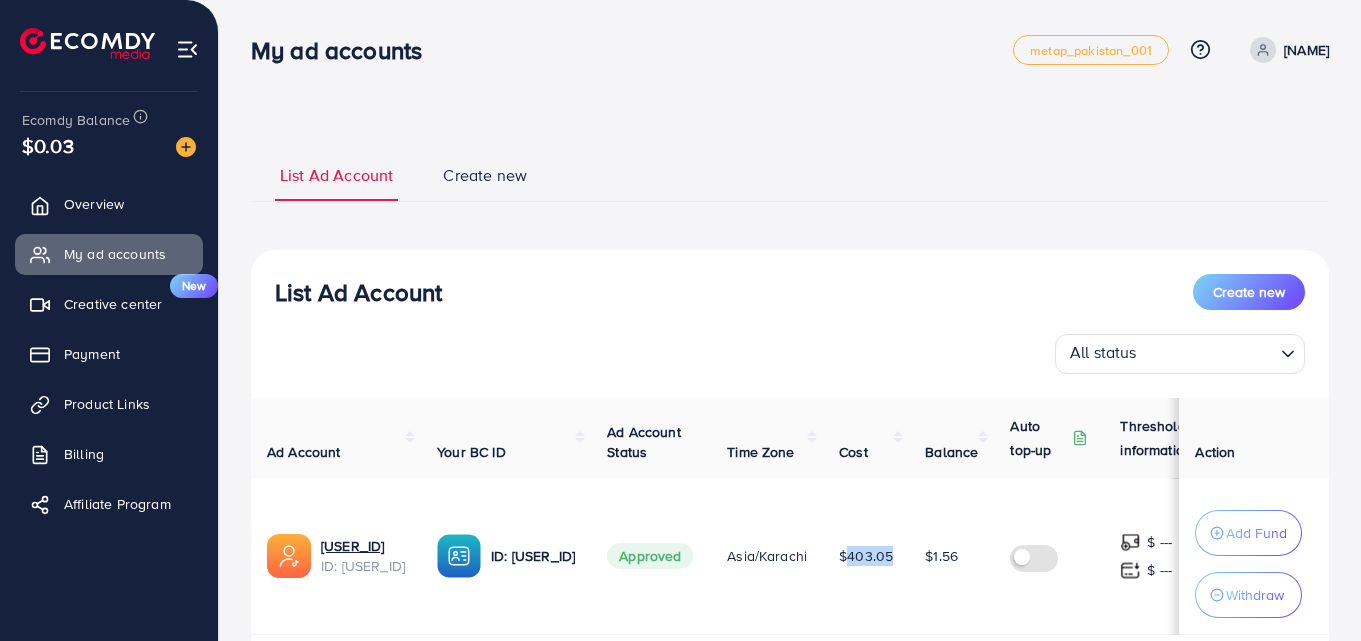 drag, startPoint x: 901, startPoint y: 559, endPoint x: 946, endPoint y: 558, distance: 45.01111 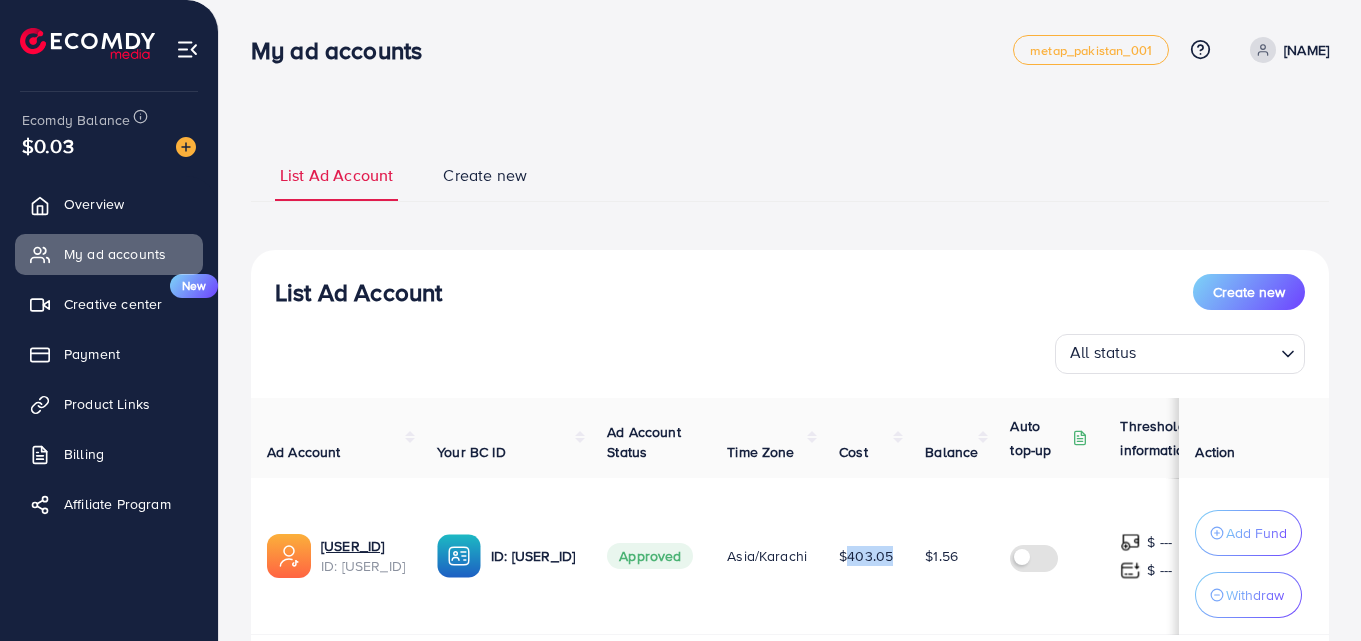 drag, startPoint x: 907, startPoint y: 554, endPoint x: 951, endPoint y: 557, distance: 44.102154 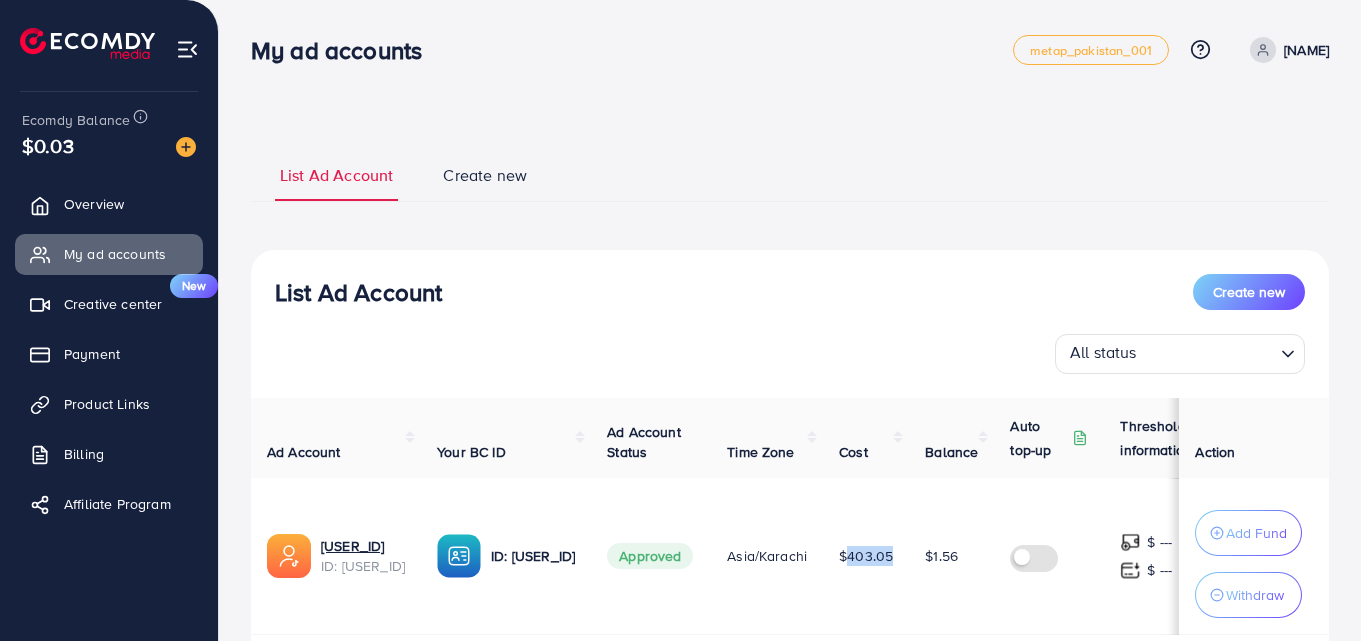 drag, startPoint x: 902, startPoint y: 553, endPoint x: 951, endPoint y: 554, distance: 49.010204 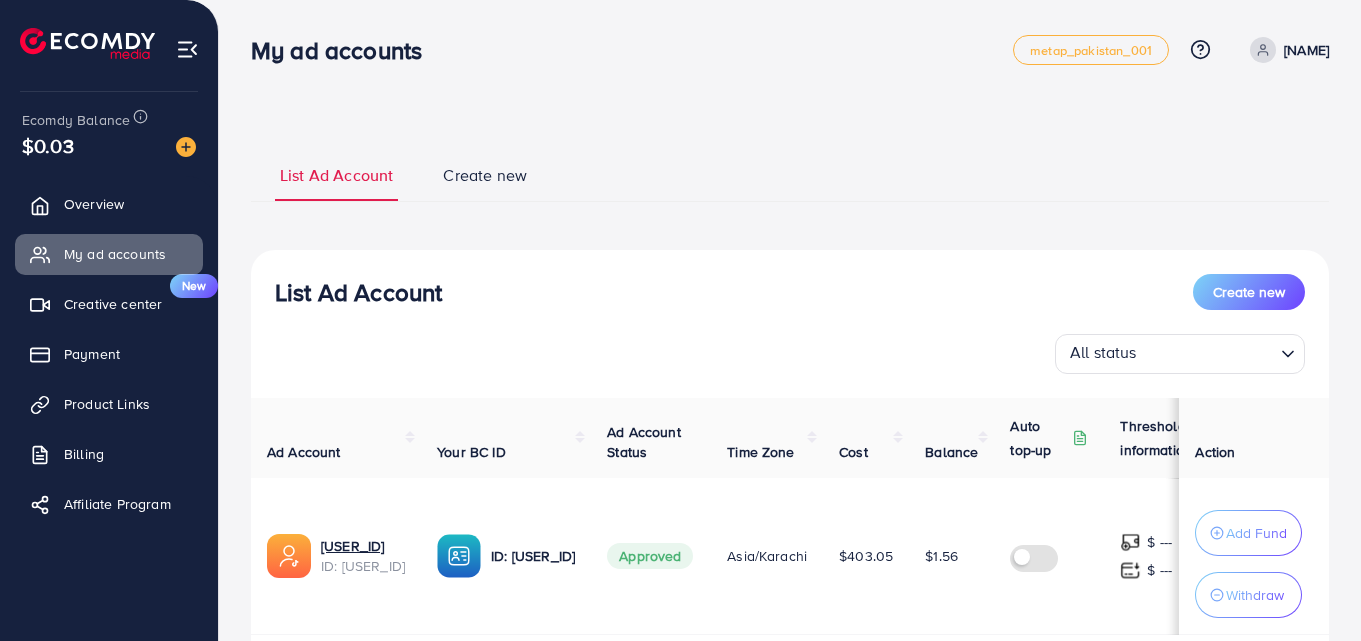 click on "$403.05" at bounding box center [866, 556] 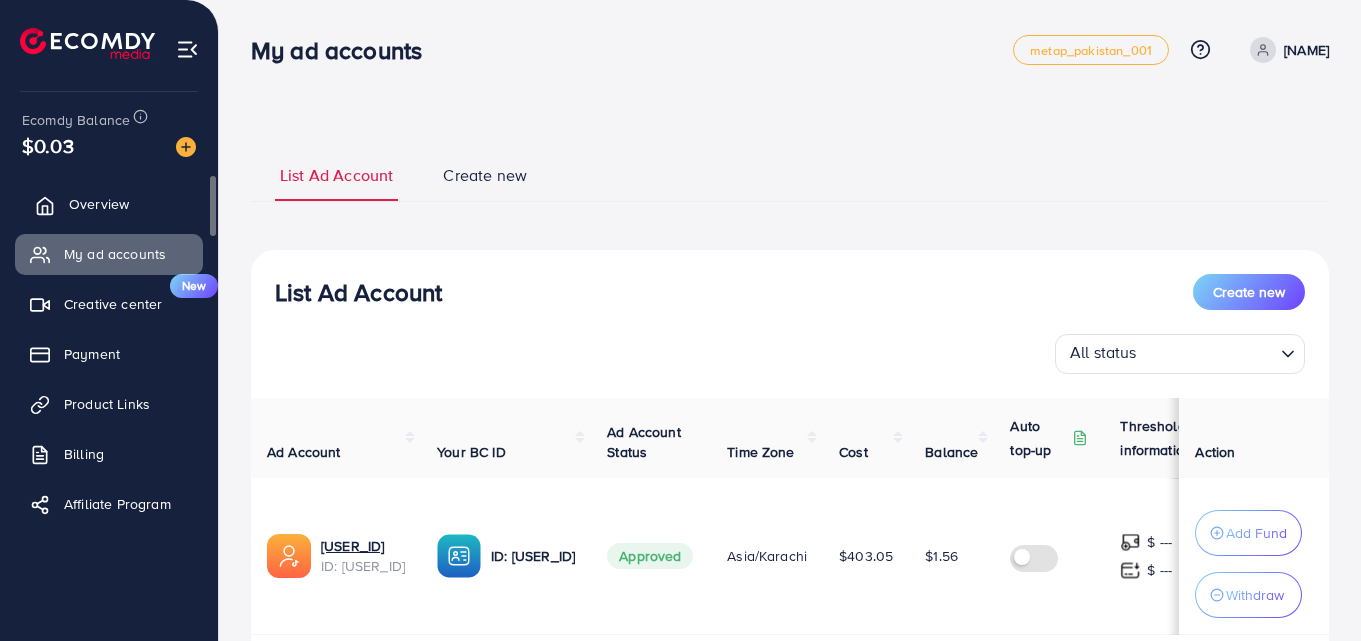 click on "Overview" at bounding box center [109, 204] 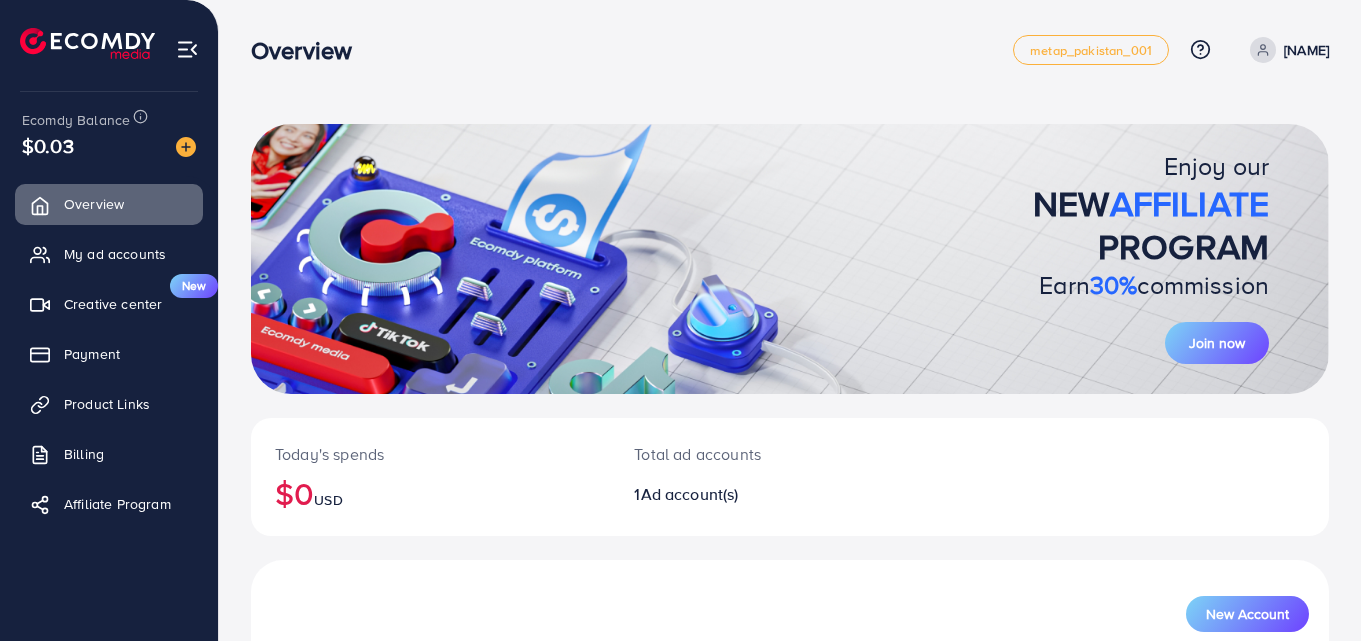 scroll, scrollTop: 227, scrollLeft: 0, axis: vertical 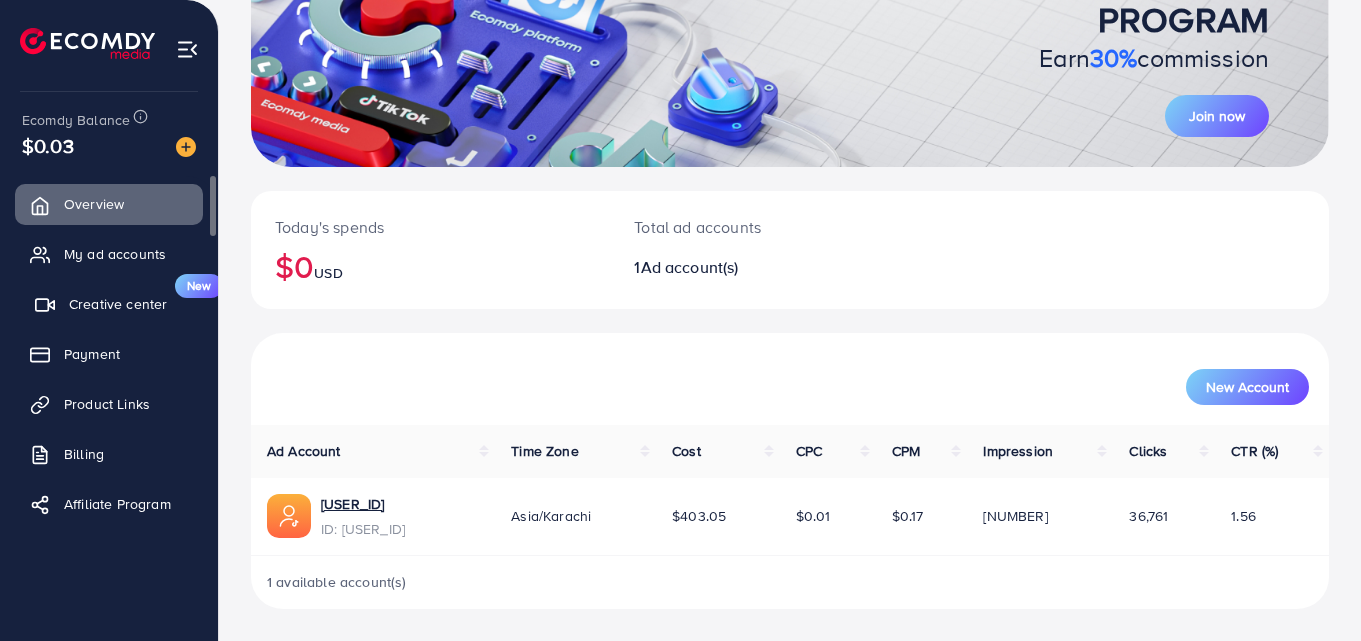 click on "Creative center" at bounding box center (118, 304) 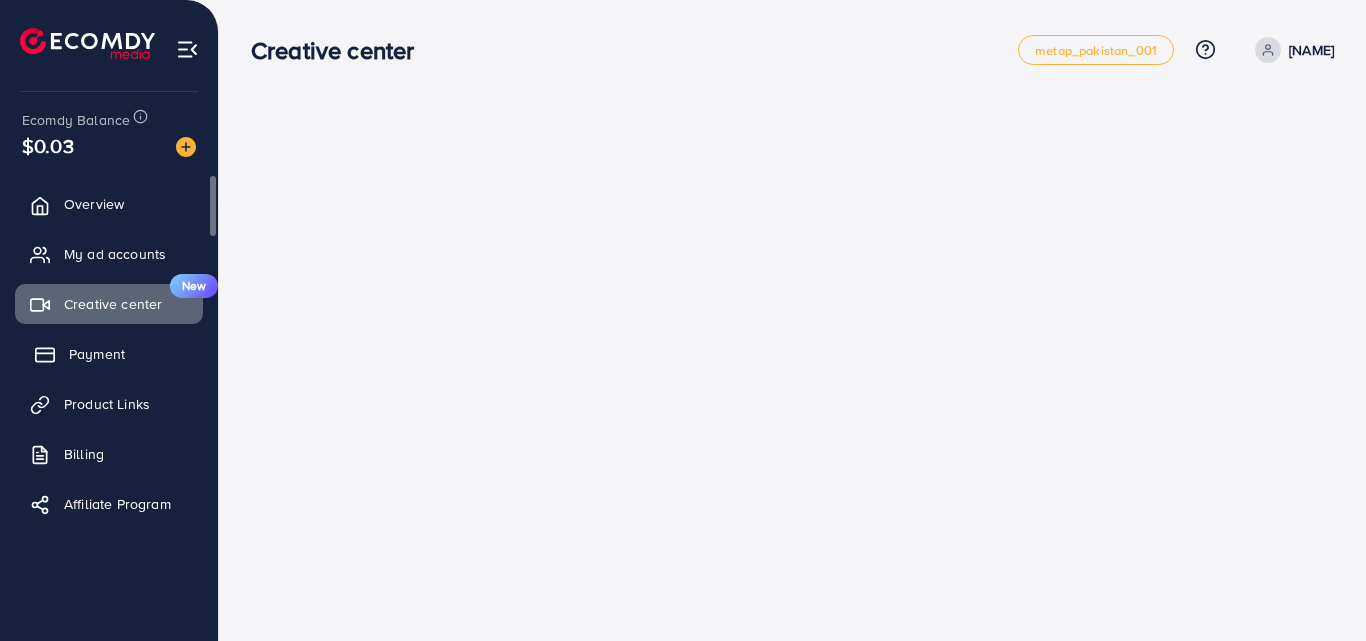 click on "Payment" at bounding box center (97, 354) 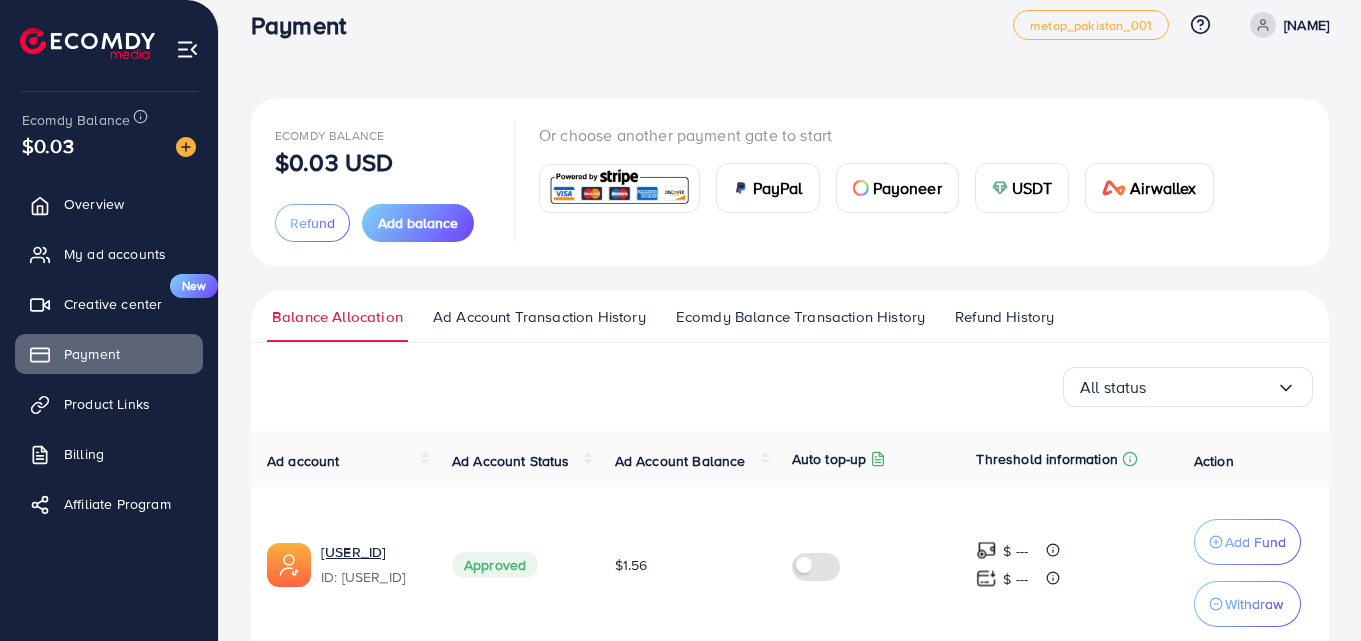 scroll, scrollTop: 0, scrollLeft: 0, axis: both 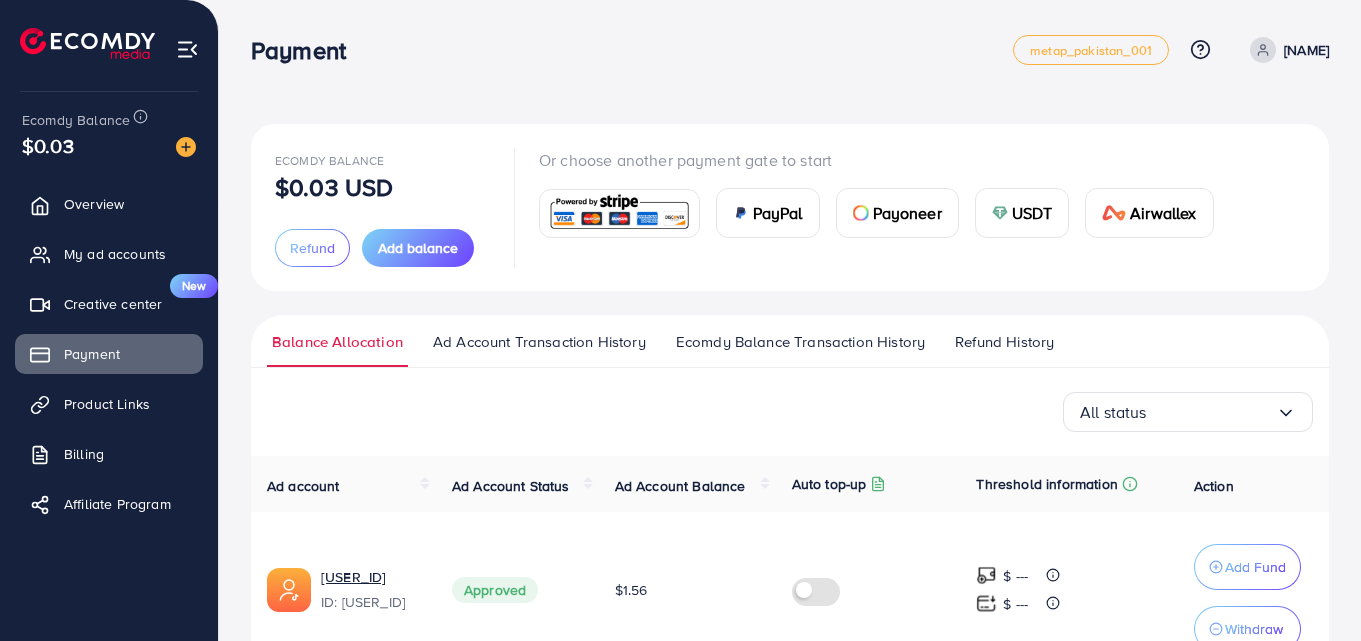 click at bounding box center [1263, 50] 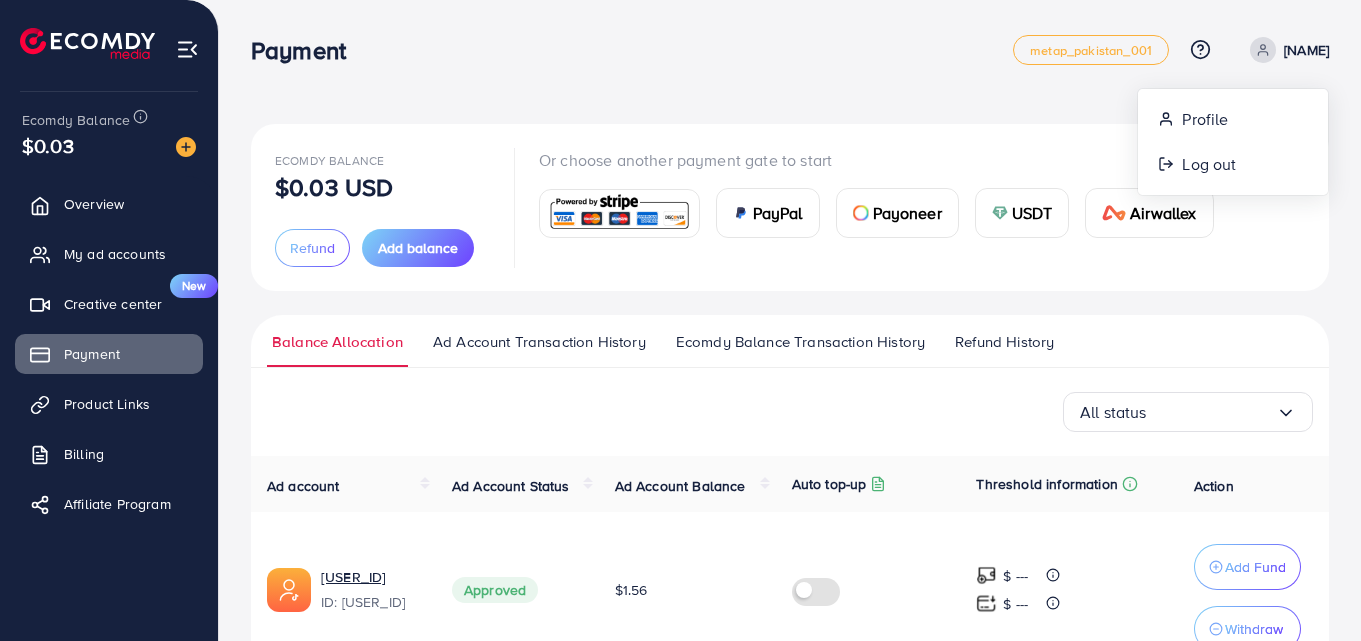 click on "Ecomdy Balance $0.03 USD Refund Add balance Or choose another payment gate to start PayPal Payoneer USDT Airwallex Refund request form Please choose the same payment method as the one you used to deposit. Requested amount * $ Max Refund reason * Loading... Detail reason * Receiving method * Loading... I have read and accepted the terms of service Cancel Next Balance Allocation Ad Account Transaction History Ecomdy Balance Transaction History Refund History All status Loading... Ad account Ad Account Status Ad Account Balance Auto top-up Threshold information Action 1006925_click tooo smart_1711550905467 ID: [USER_ID] Approved $1.56 $ --- $ --- Add Fund Withdraw 1 result(s) All status Loading... Select transaction date Transaction Date Ad Account Transaction type Transfer Status Amount" at bounding box center [790, 376] 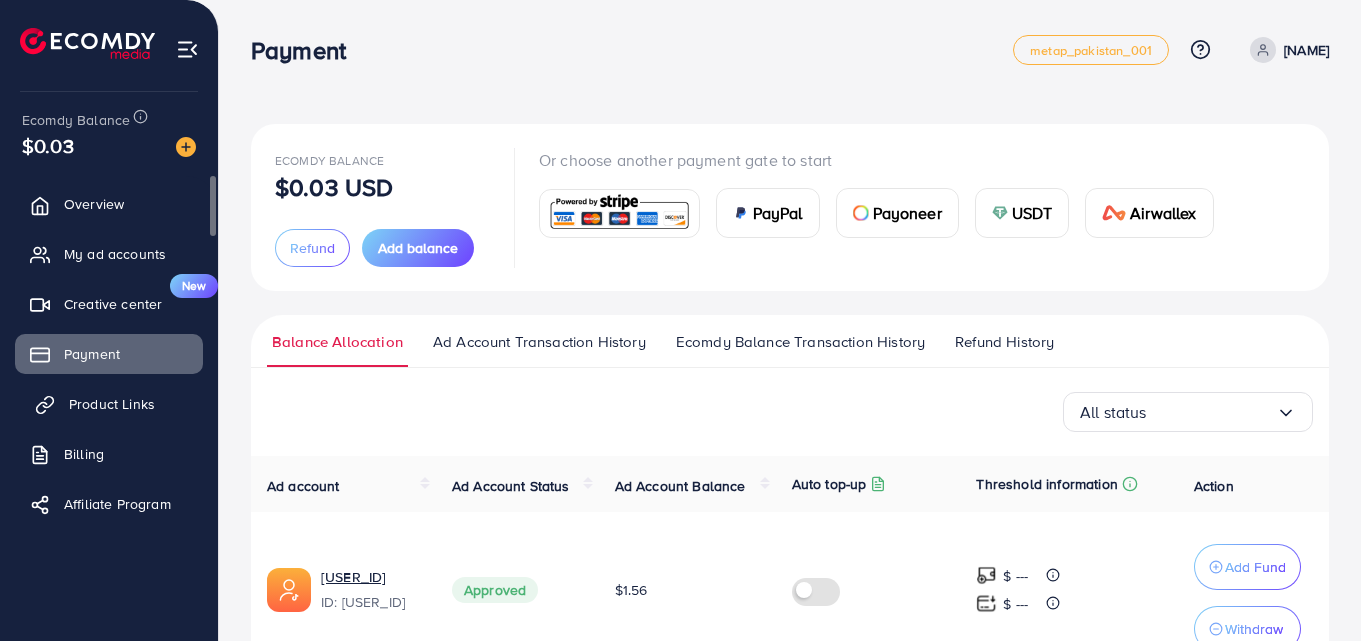 click on "Product Links" at bounding box center (109, 404) 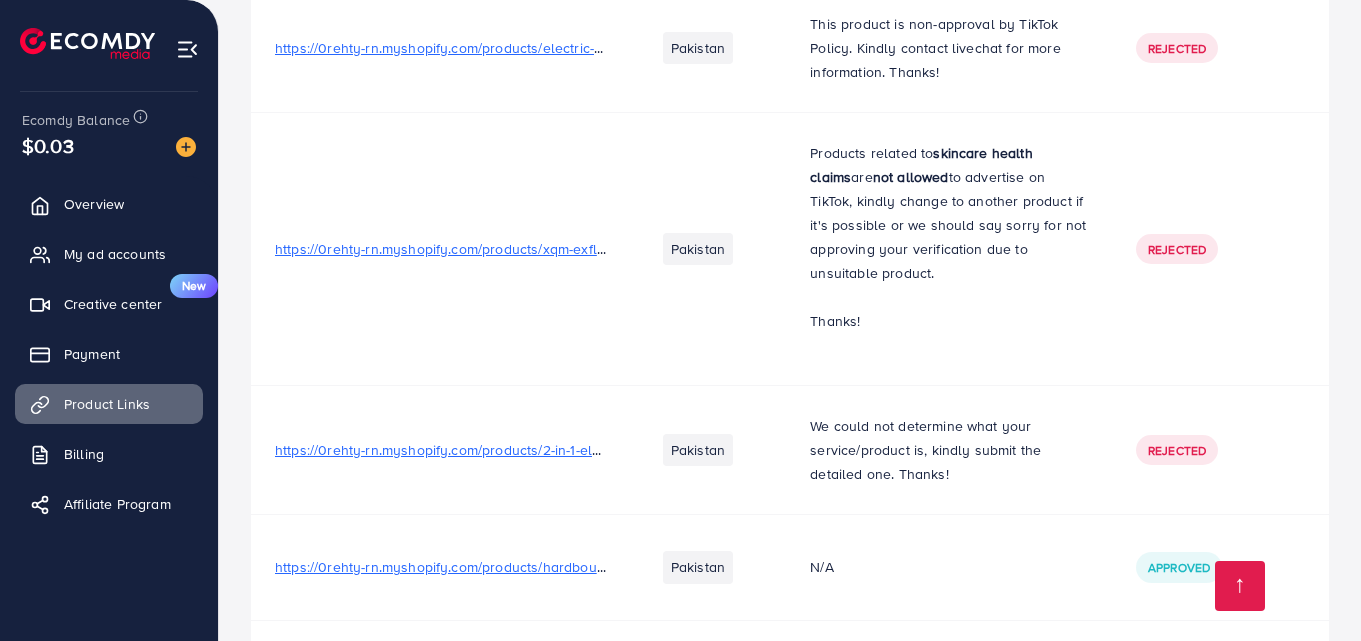 scroll, scrollTop: 1675, scrollLeft: 0, axis: vertical 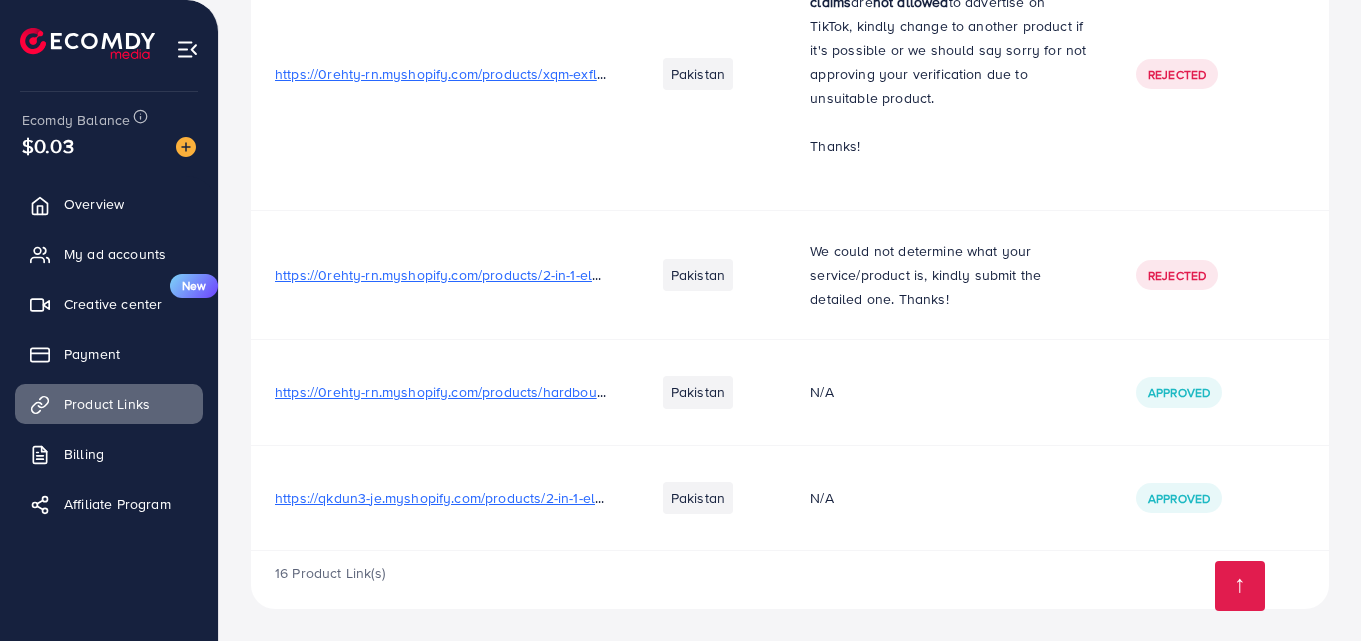 click on "https://qkdun3-je.myshopify.com/products/2-in-1-electric-eyebrow-trimmer-makeup-painless-eye-brow-epilator-mini-shaver-razor-portable-facial-body-hair-remover-for-women-3?utm_source=copyToPasteBoard&utm_medium=product-links&utm_content=web" at bounding box center (1090, 498) 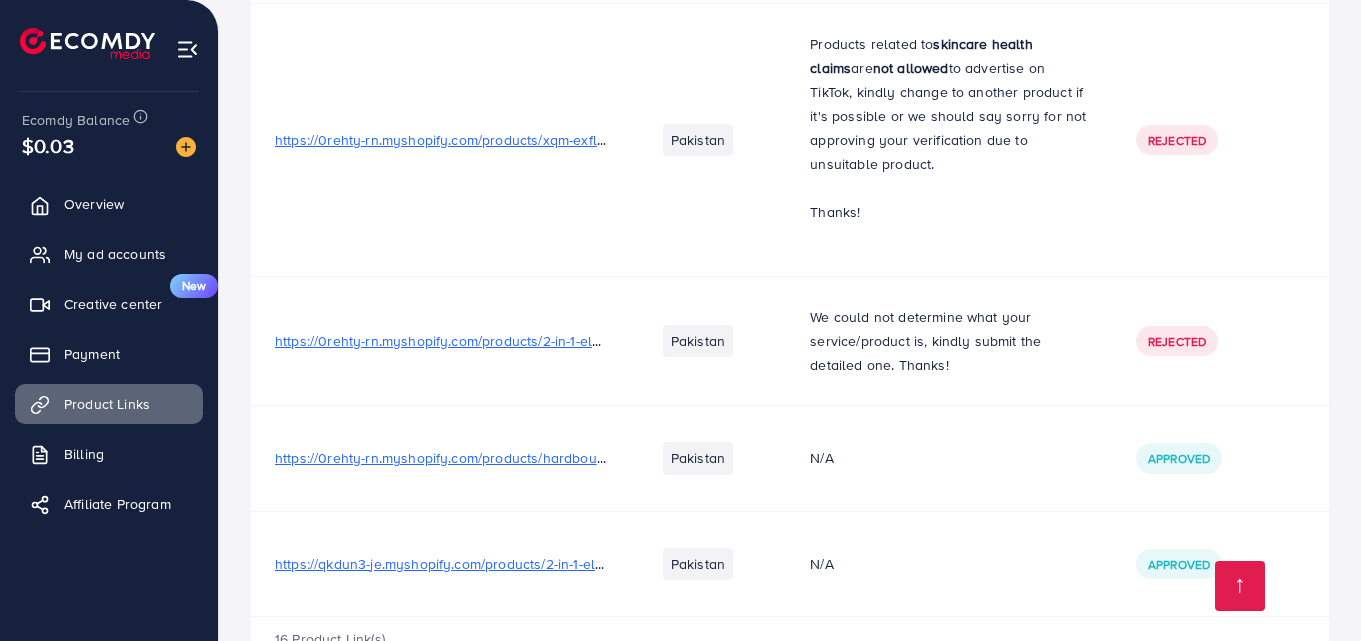 scroll, scrollTop: 1675, scrollLeft: 0, axis: vertical 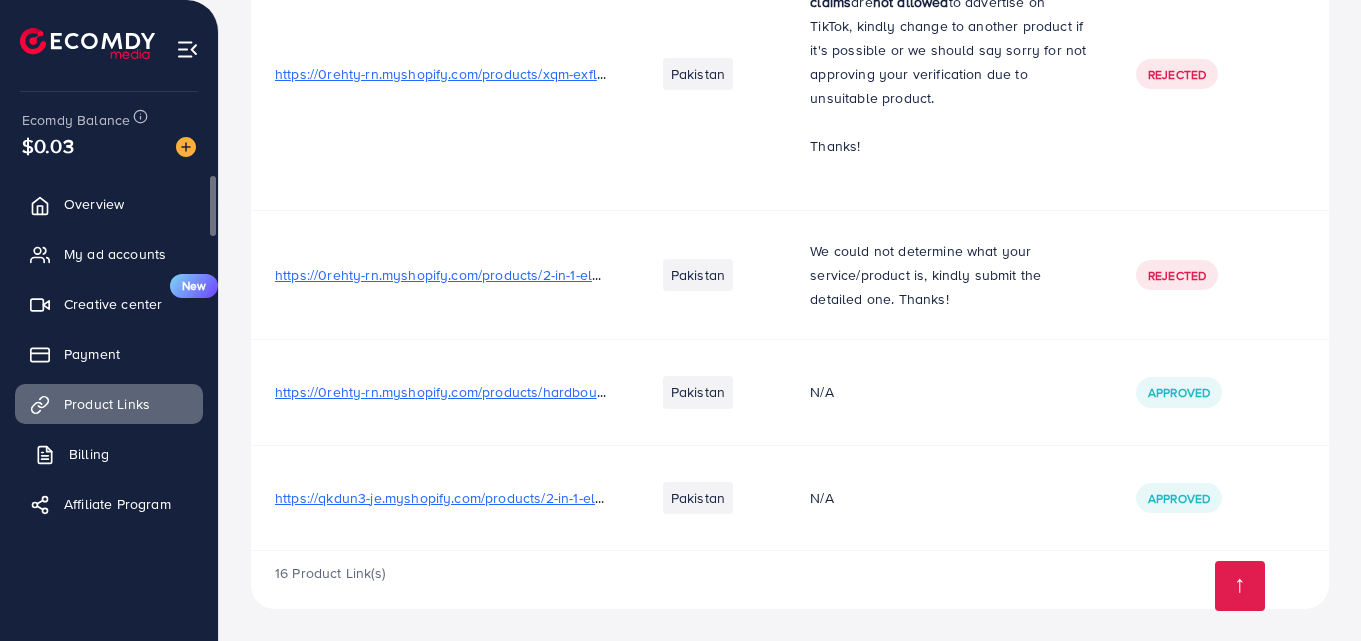 click on "Billing" at bounding box center (89, 454) 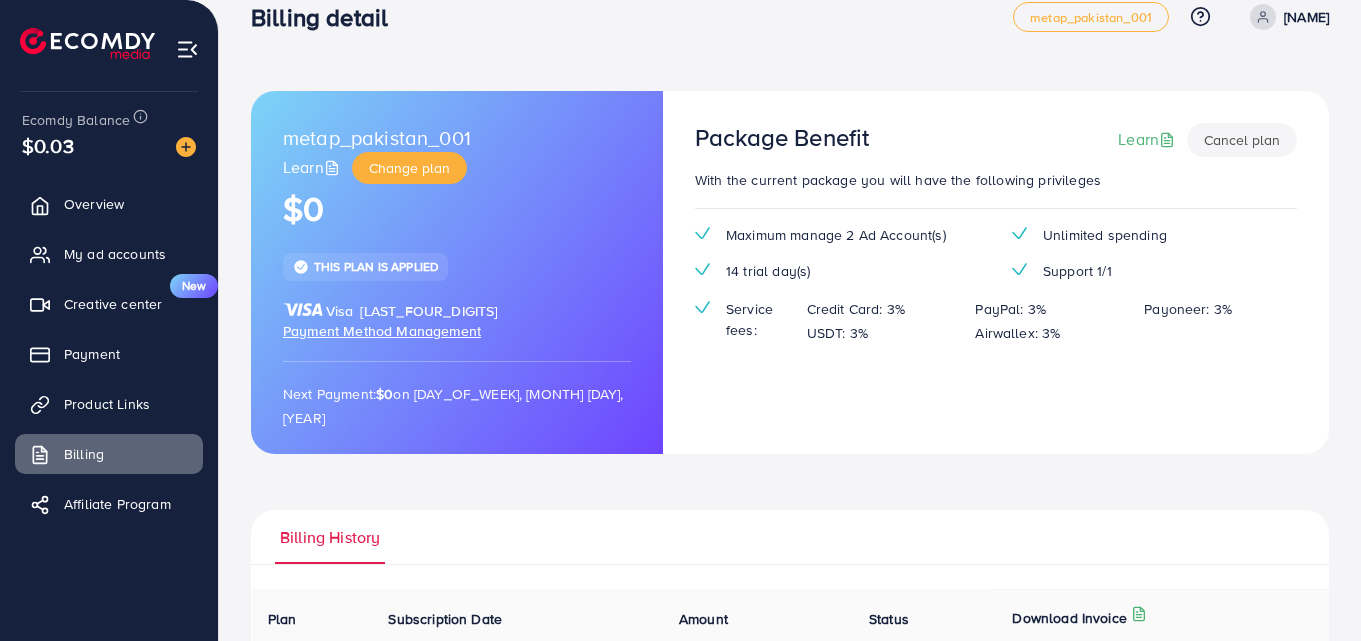 scroll, scrollTop: 0, scrollLeft: 0, axis: both 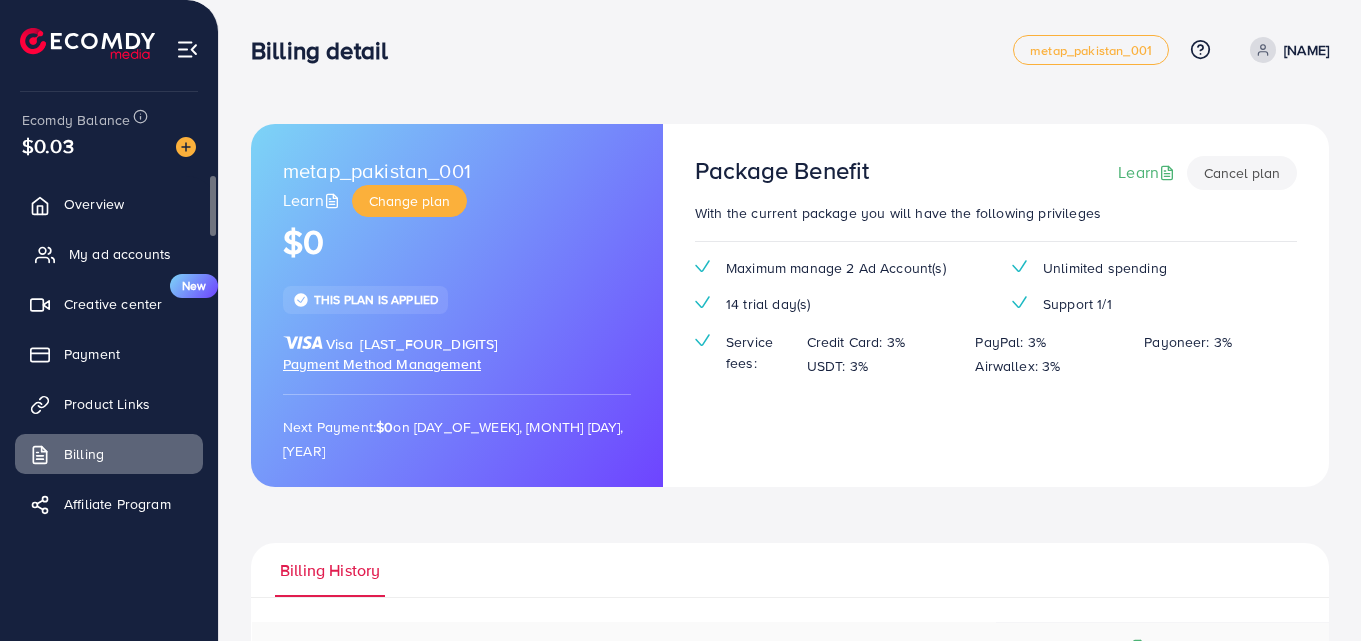 click on "My ad accounts" at bounding box center (109, 254) 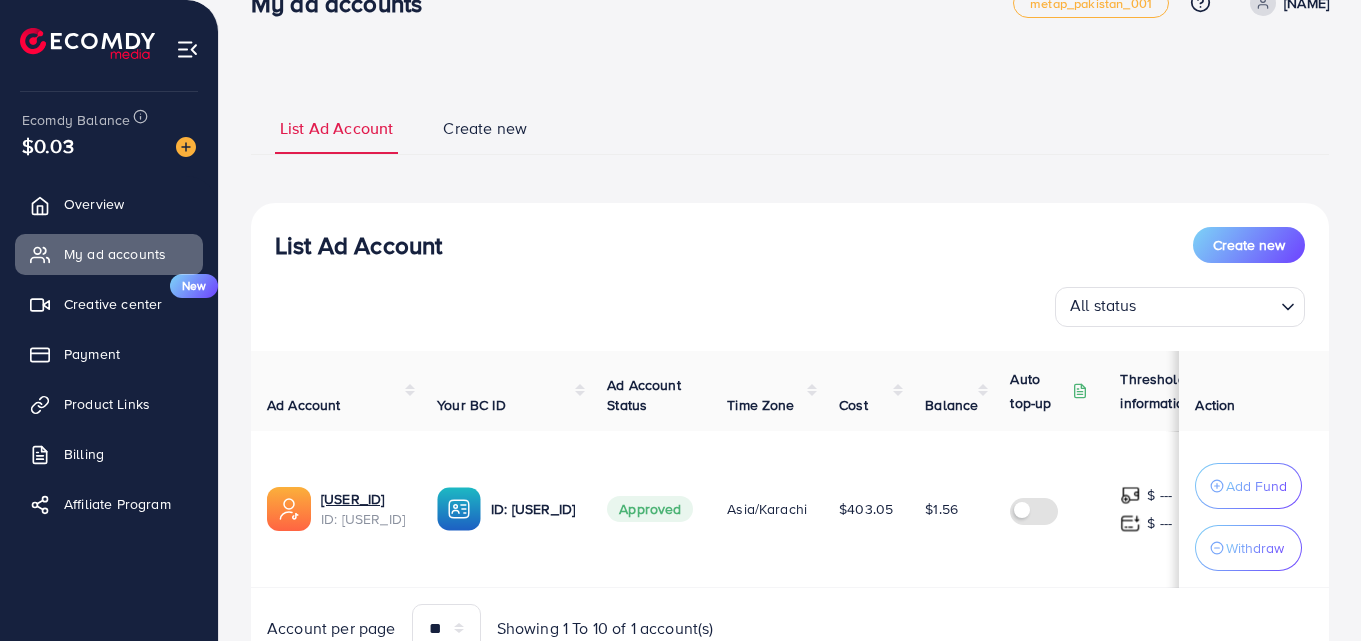 scroll, scrollTop: 0, scrollLeft: 0, axis: both 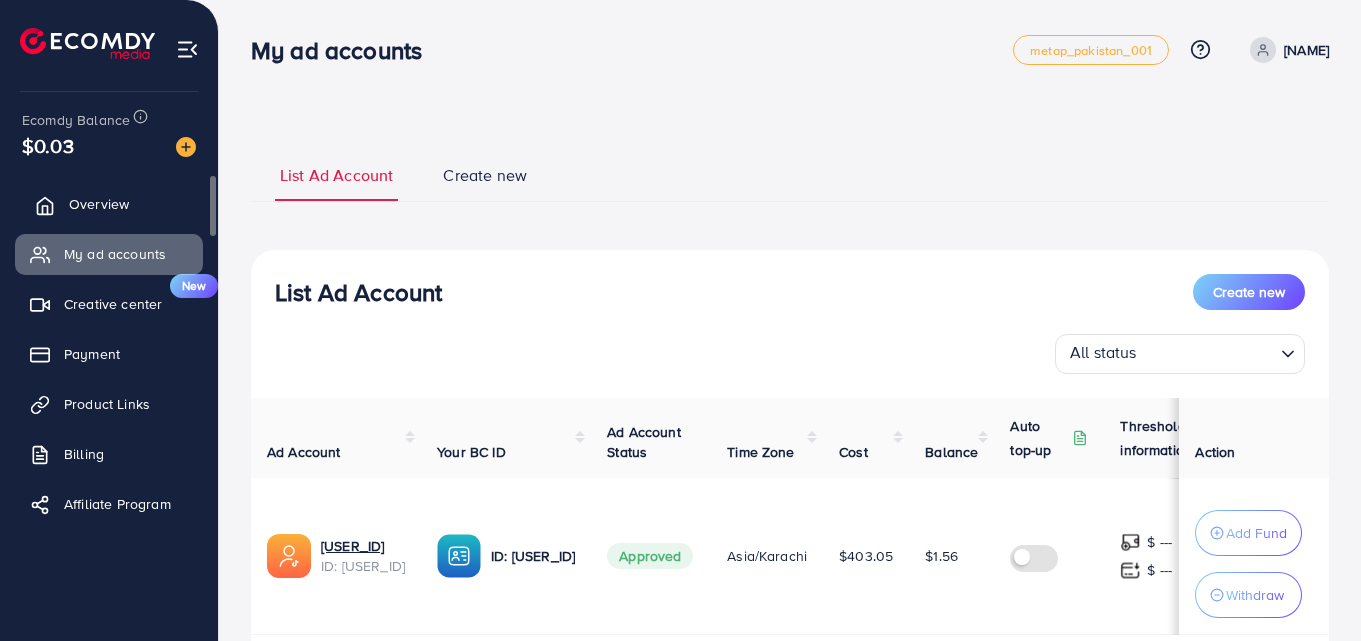click on "Overview" at bounding box center (109, 204) 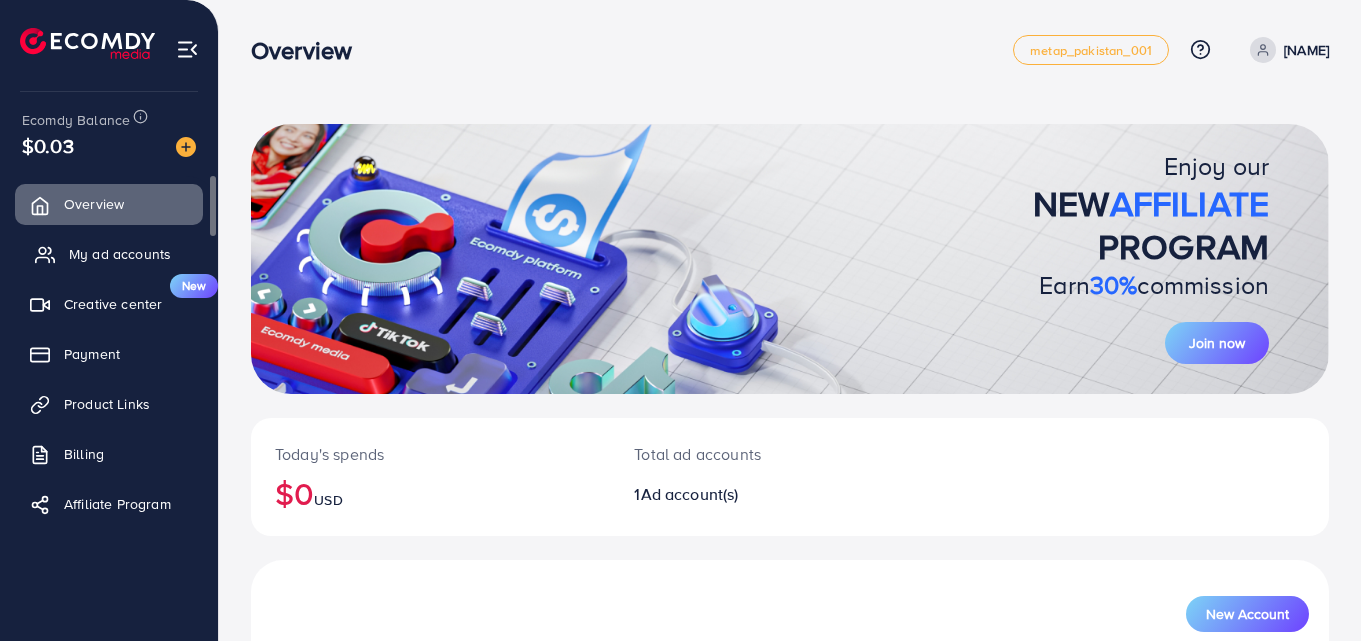 click on "My ad accounts" at bounding box center [120, 254] 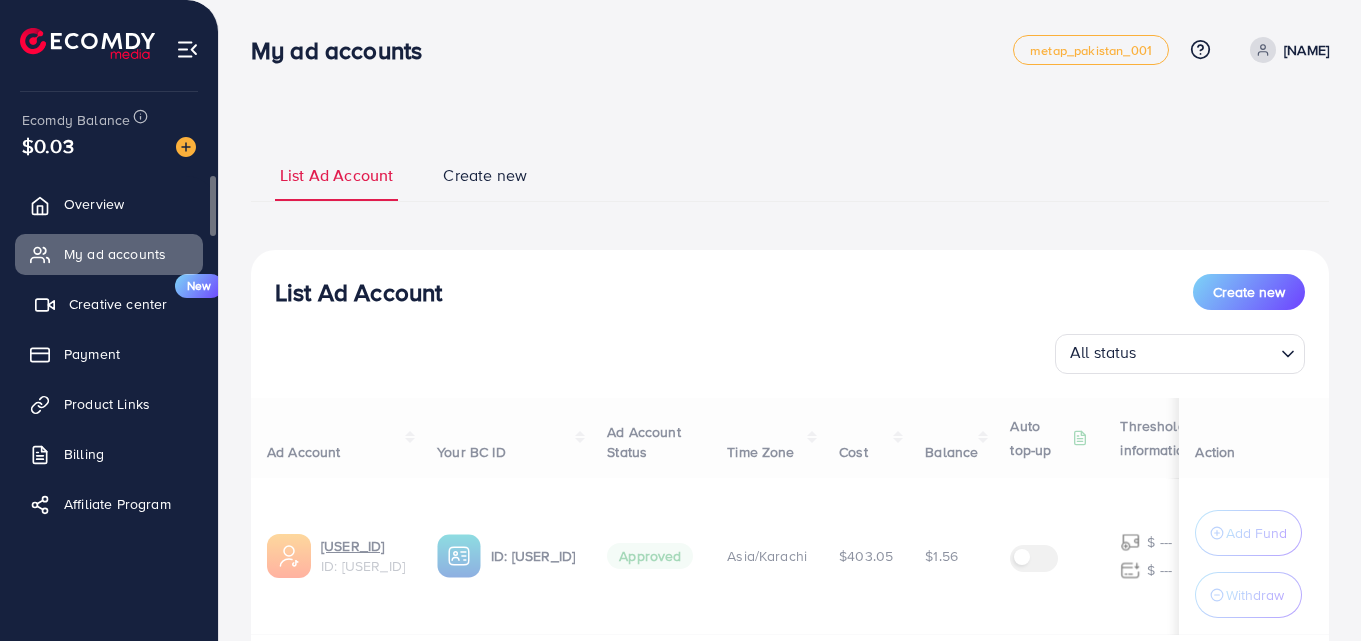 click on "Creative center" at bounding box center (118, 304) 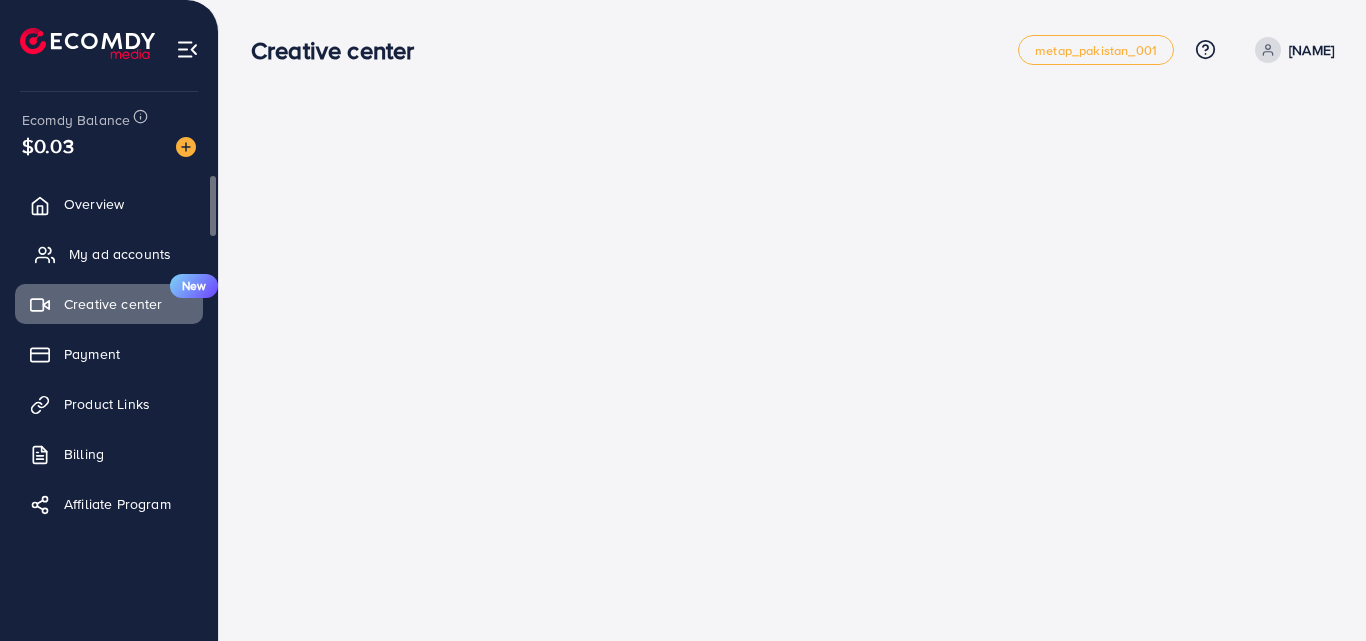 click on "My ad accounts" at bounding box center (120, 254) 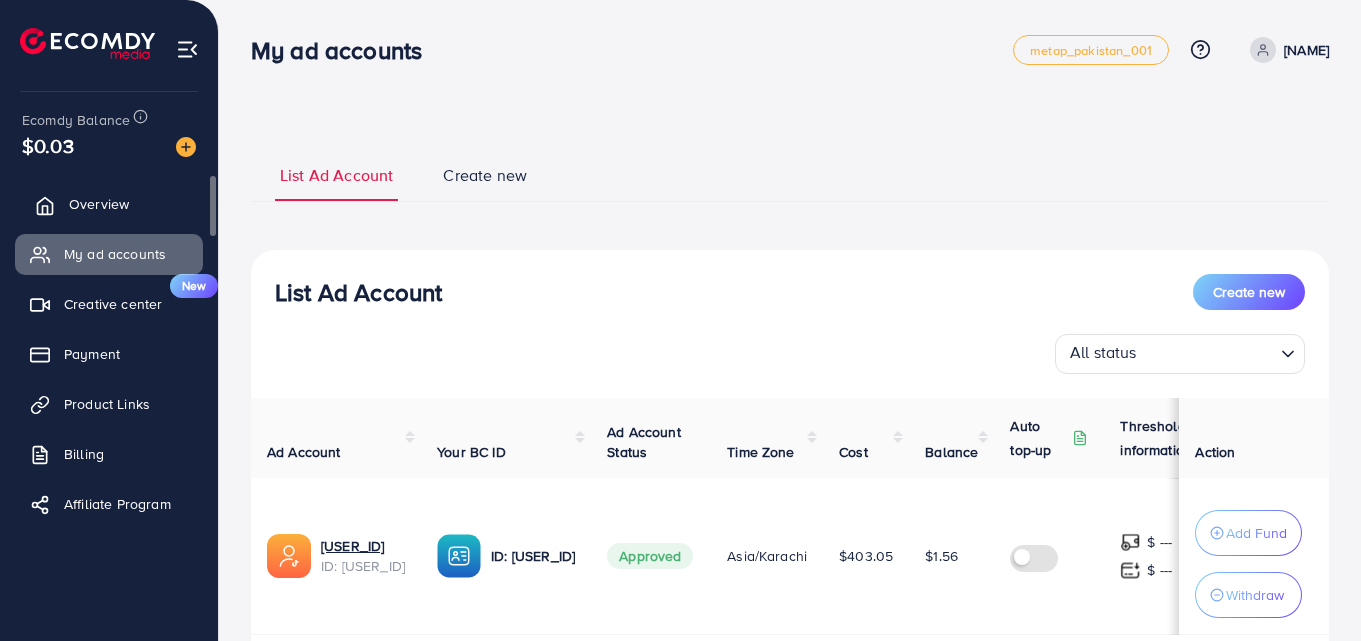 click on "Overview" at bounding box center (109, 204) 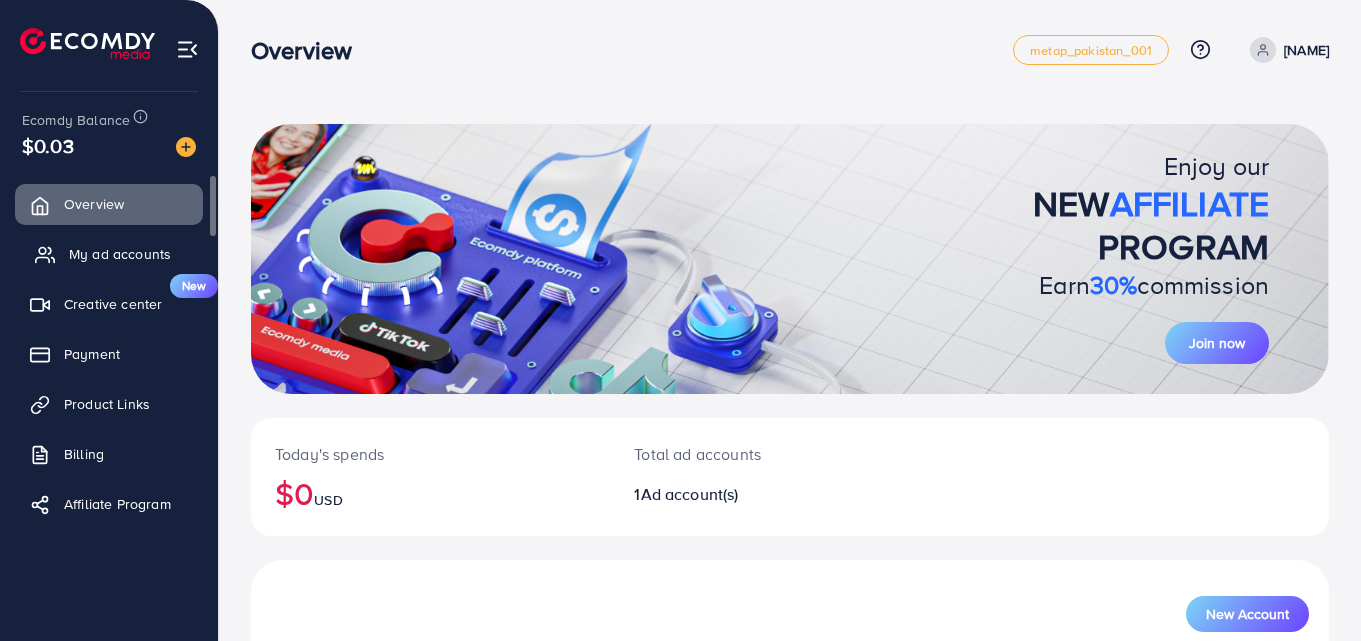 click on "My ad accounts" at bounding box center (109, 254) 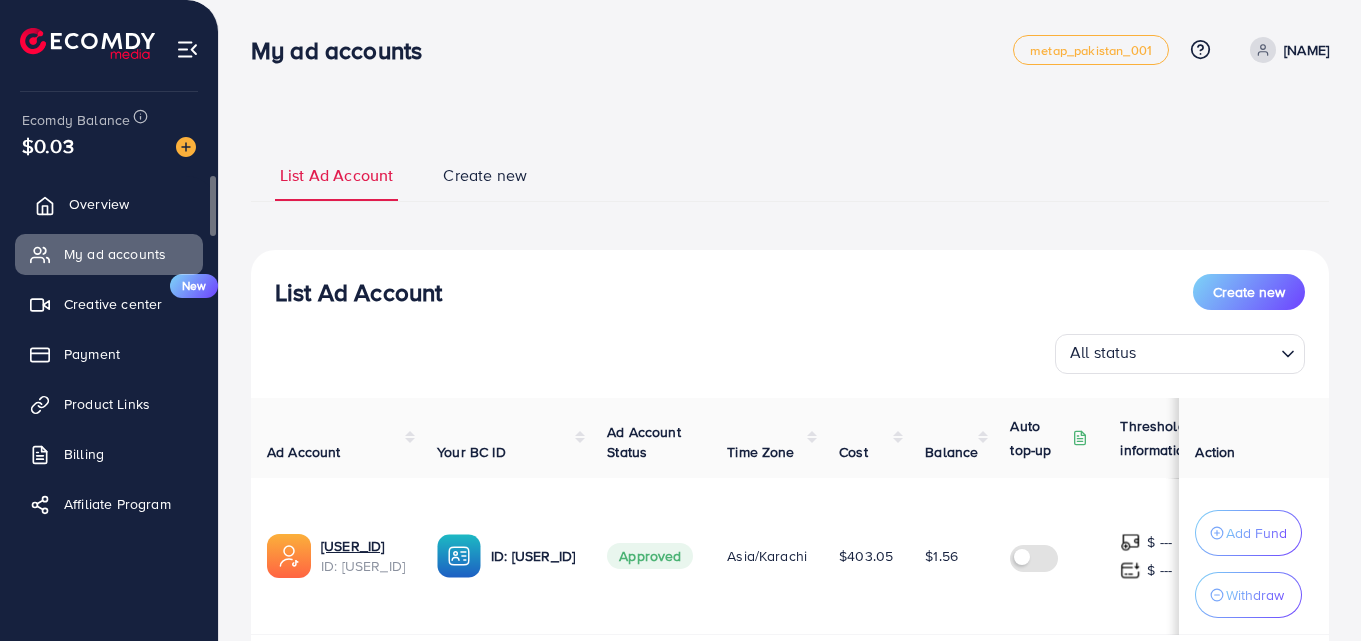 click 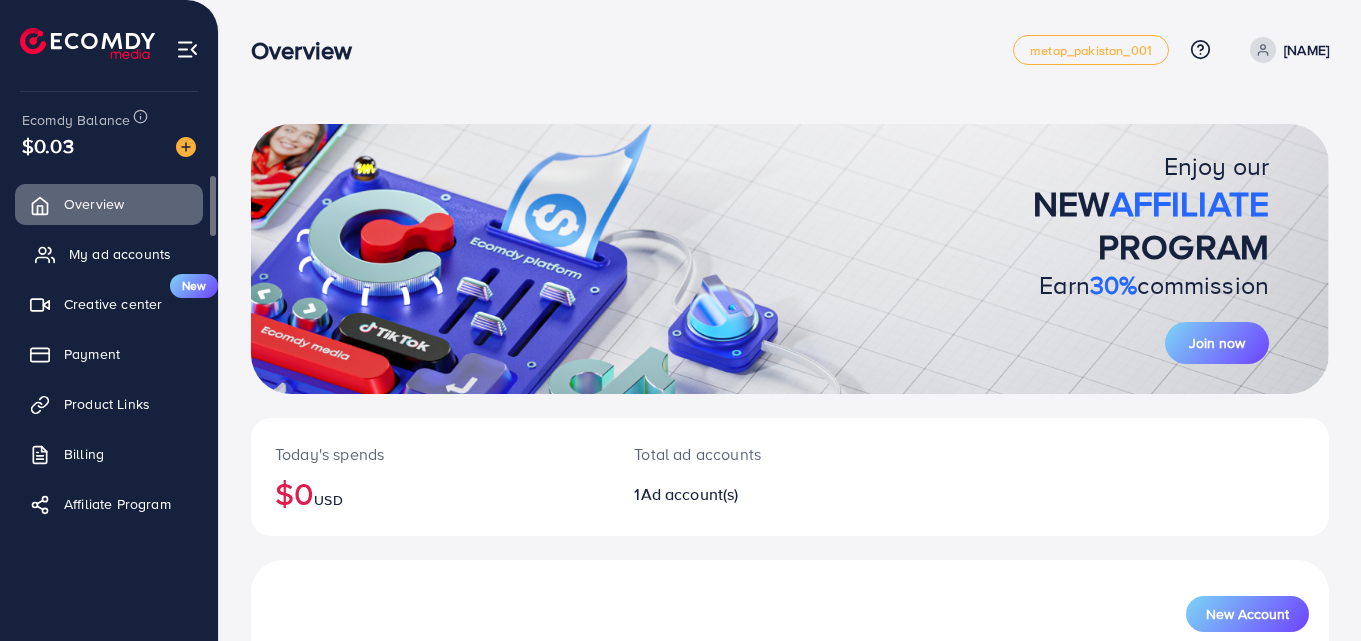 click on "My ad accounts" at bounding box center (109, 254) 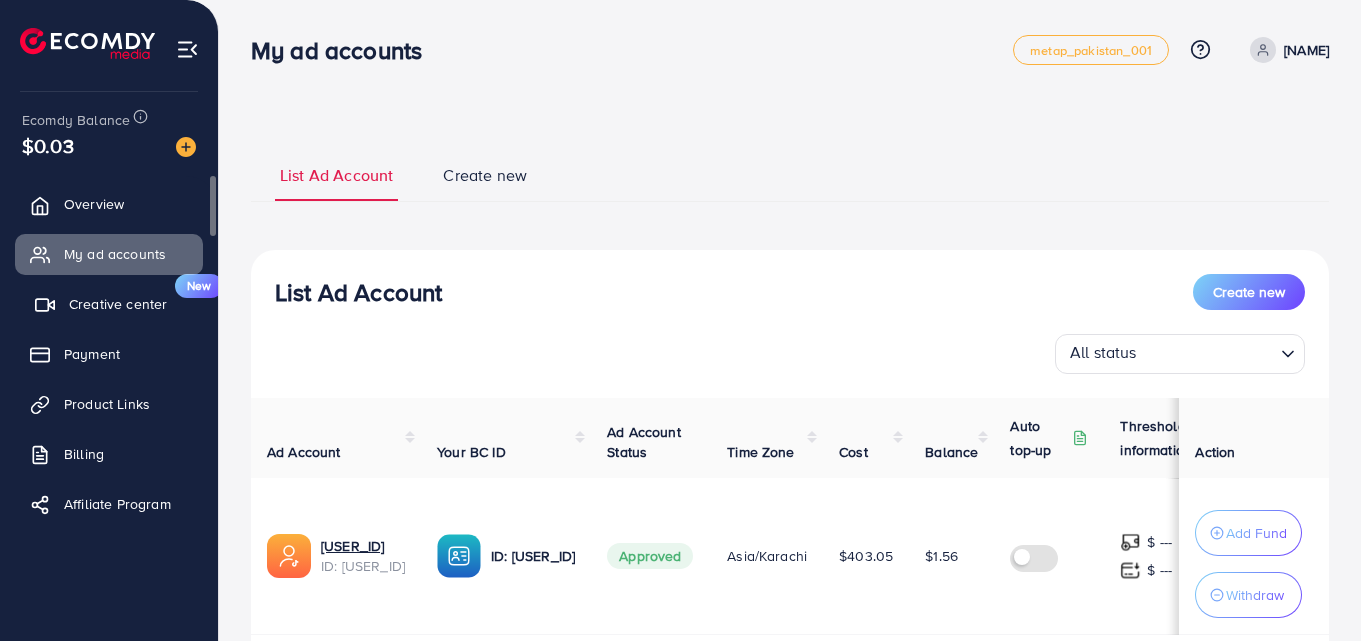 click on "Creative center" at bounding box center (118, 304) 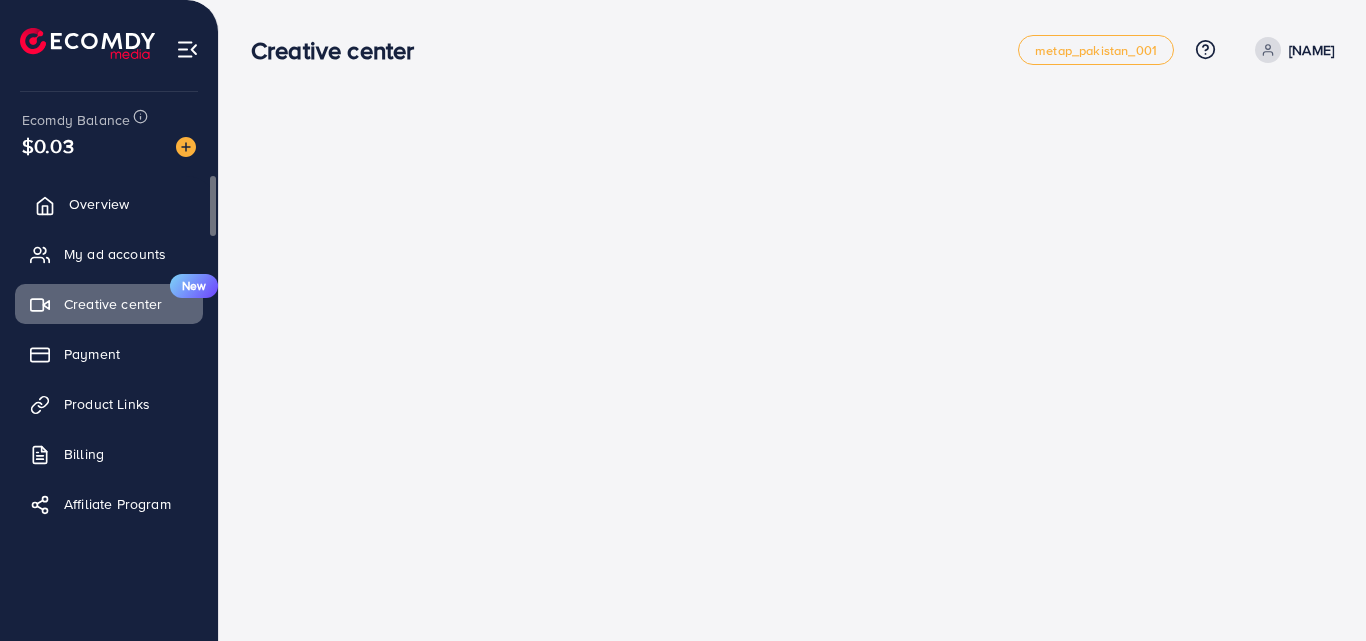 click on "Overview" at bounding box center [109, 204] 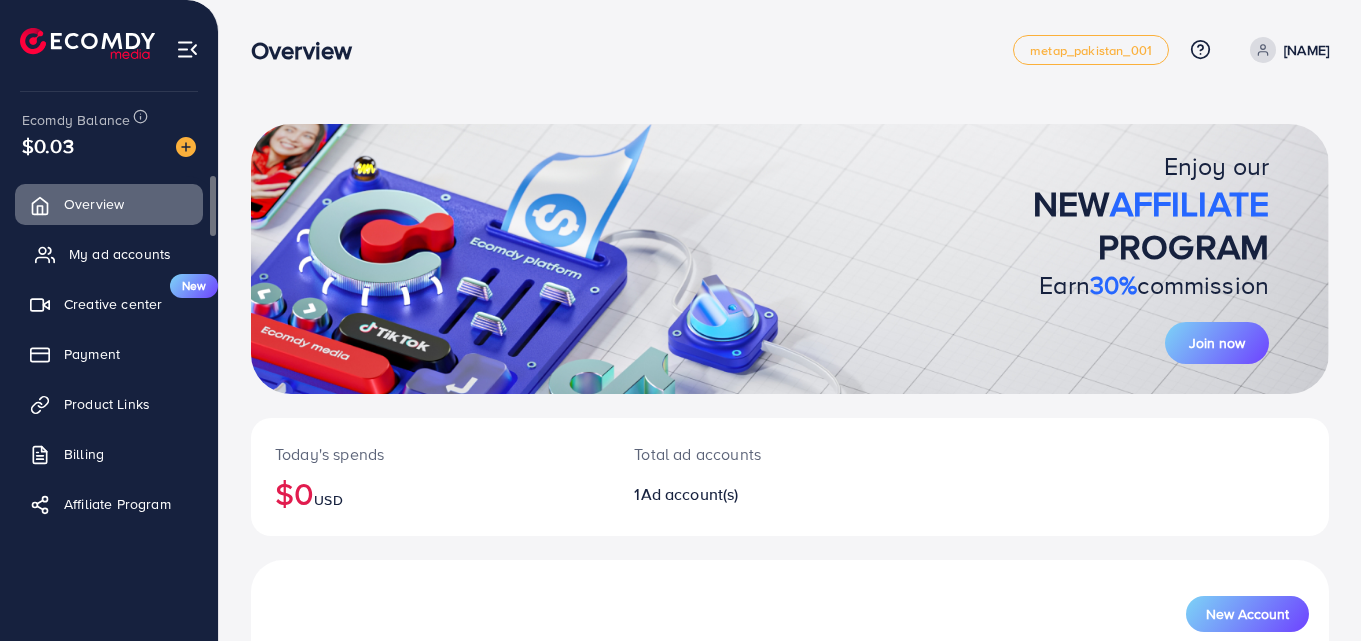 click on "My ad accounts" at bounding box center [109, 254] 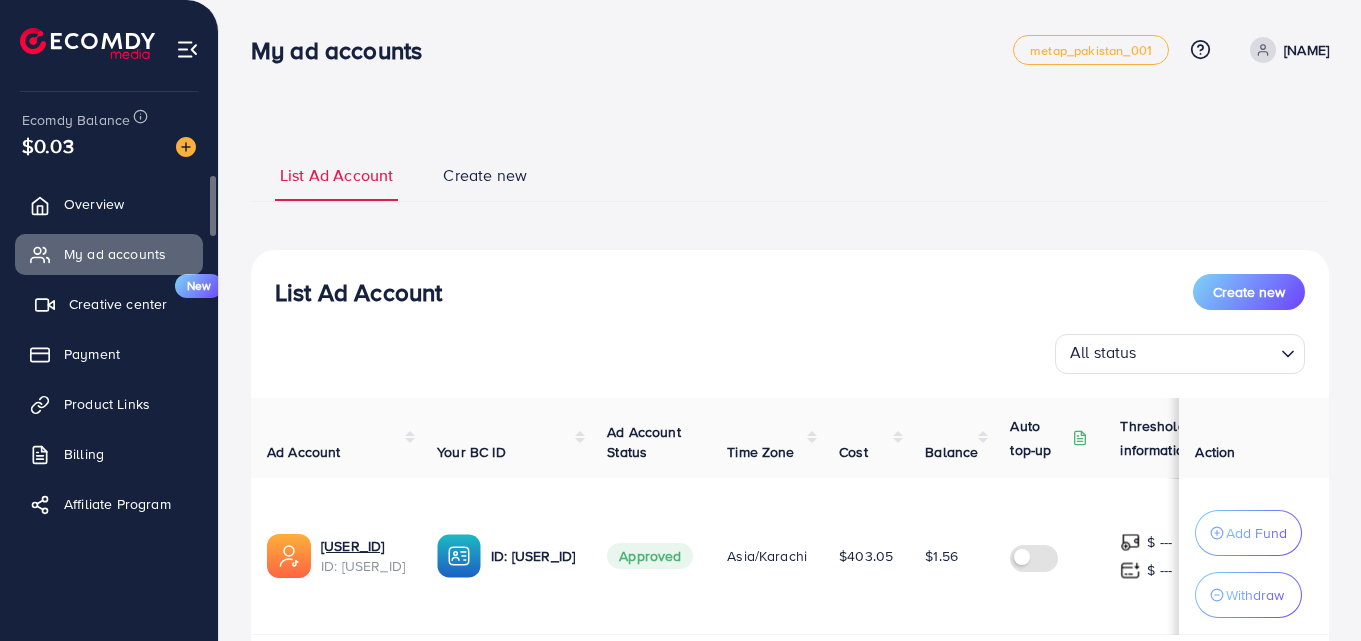 click on "Creative center" at bounding box center [118, 304] 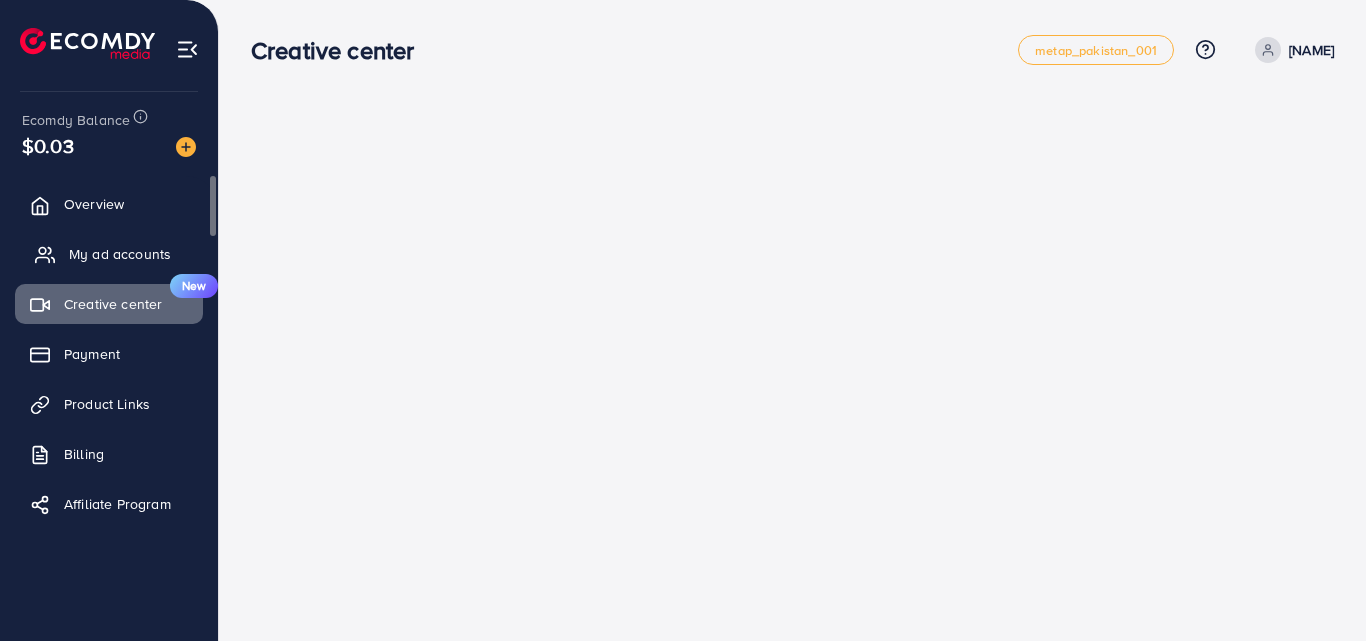 click on "My ad accounts" at bounding box center [120, 254] 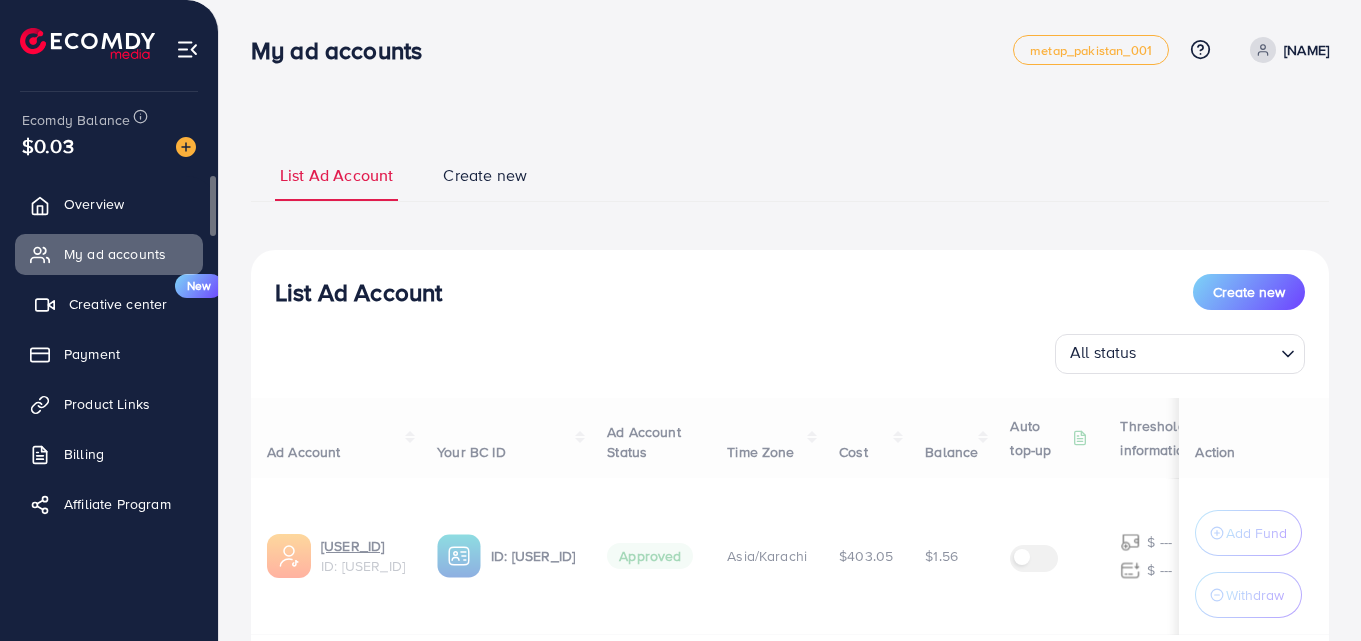 click on "Creative center  New" at bounding box center (109, 304) 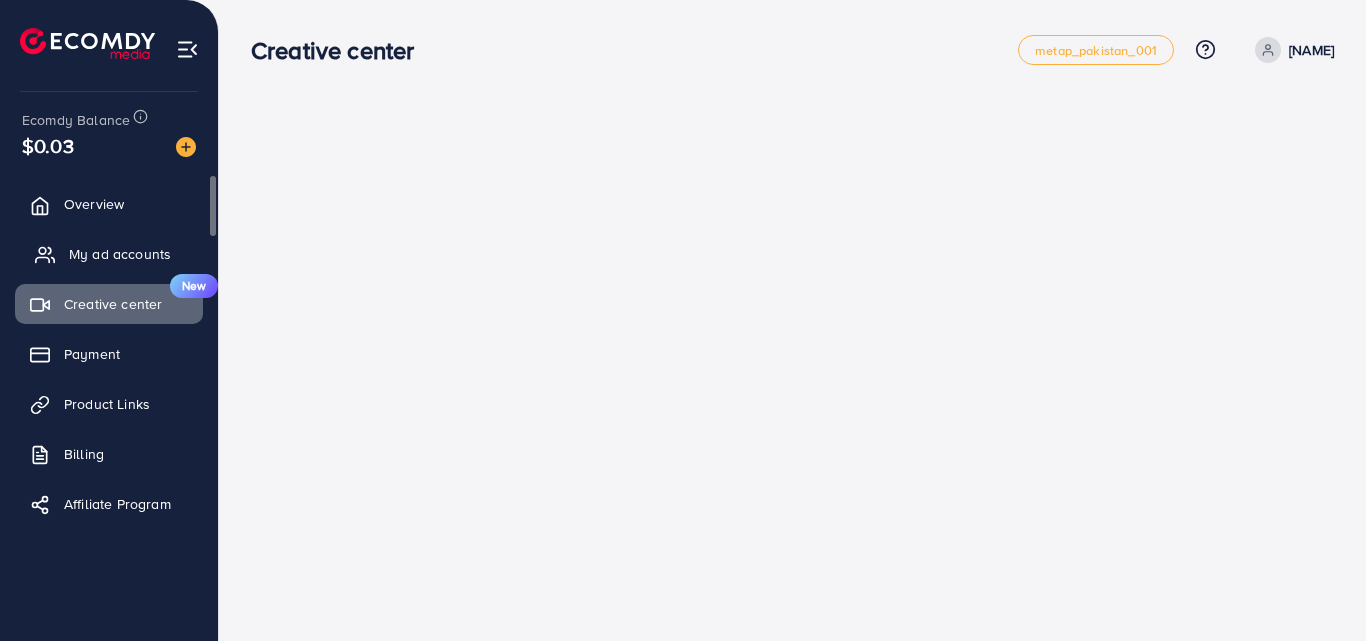 click on "My ad accounts" at bounding box center (120, 254) 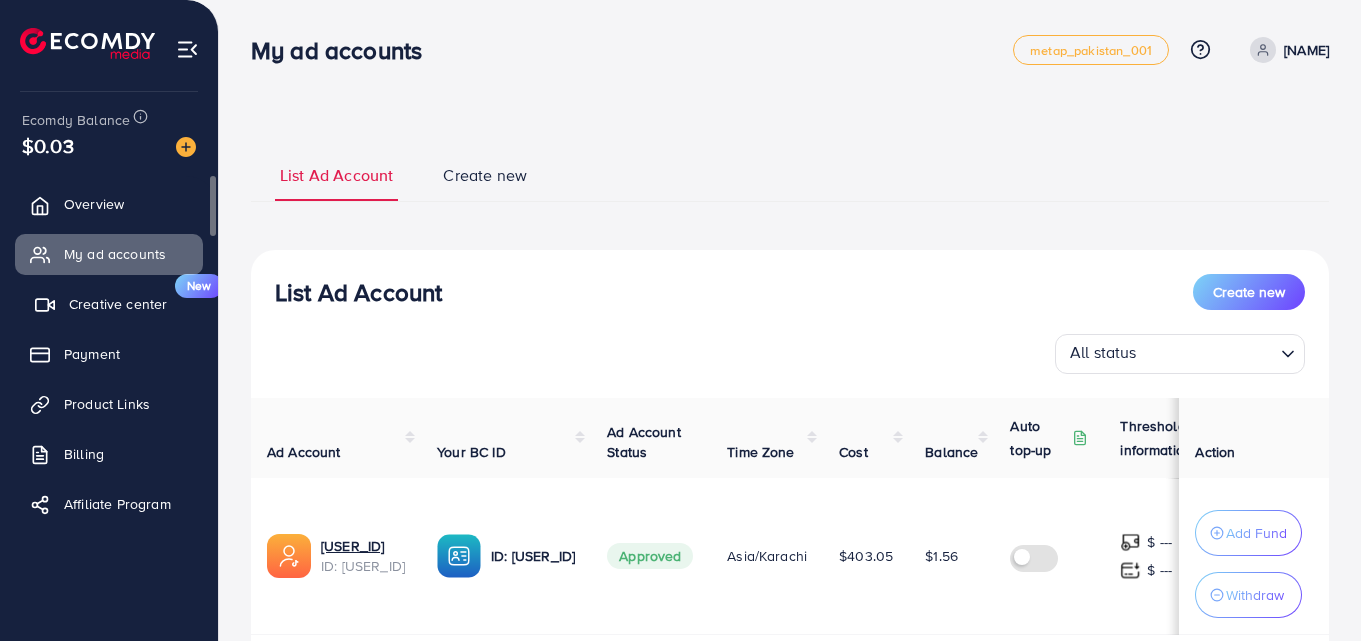 click on "Creative center  New" at bounding box center [109, 304] 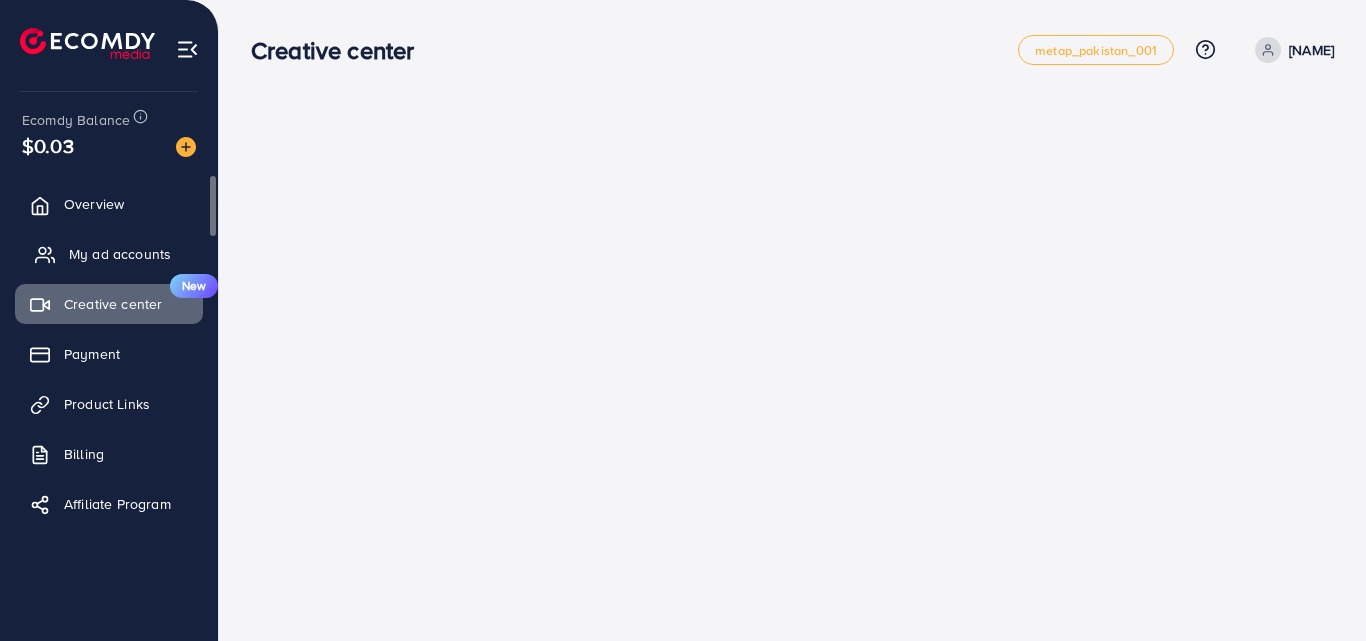 click on "My ad accounts" at bounding box center (109, 254) 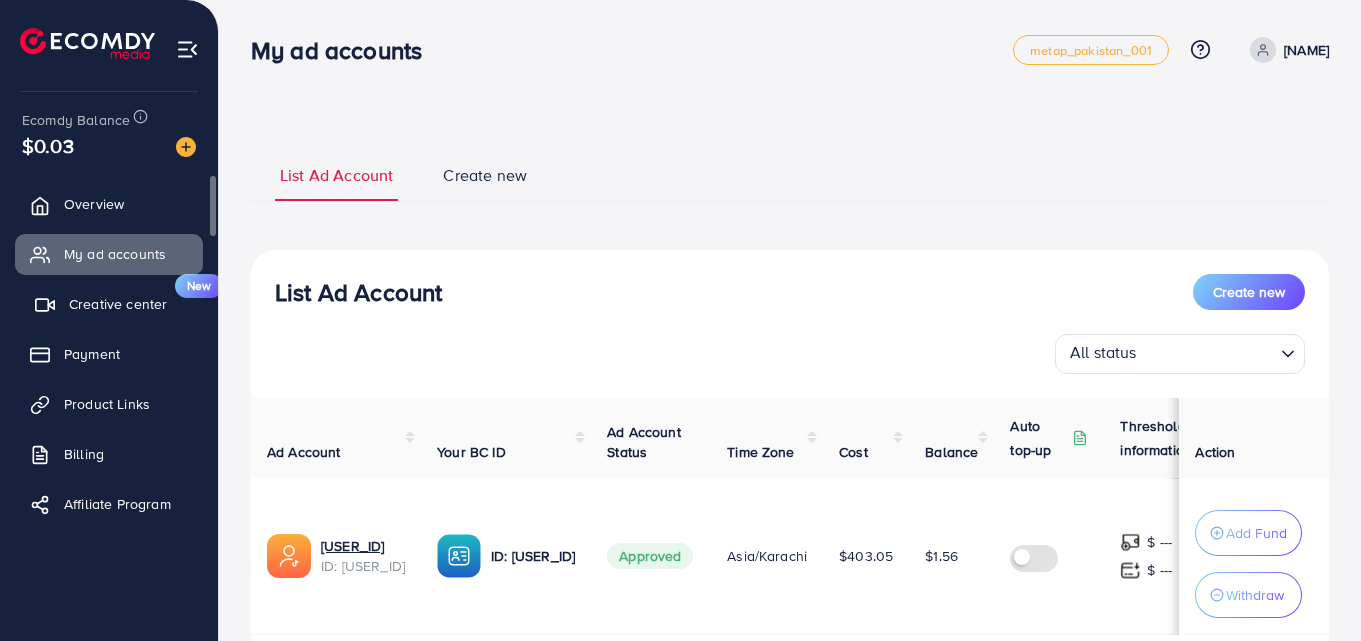 click on "Creative center" at bounding box center [118, 304] 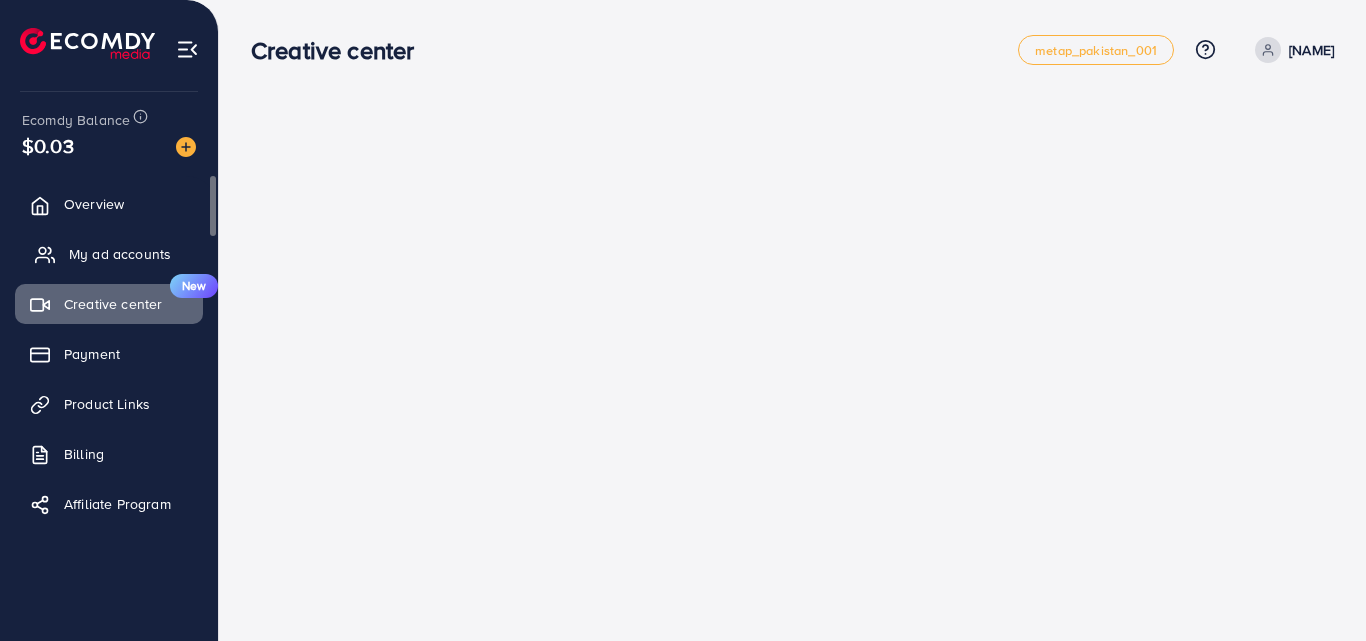 click on "My ad accounts" at bounding box center (109, 254) 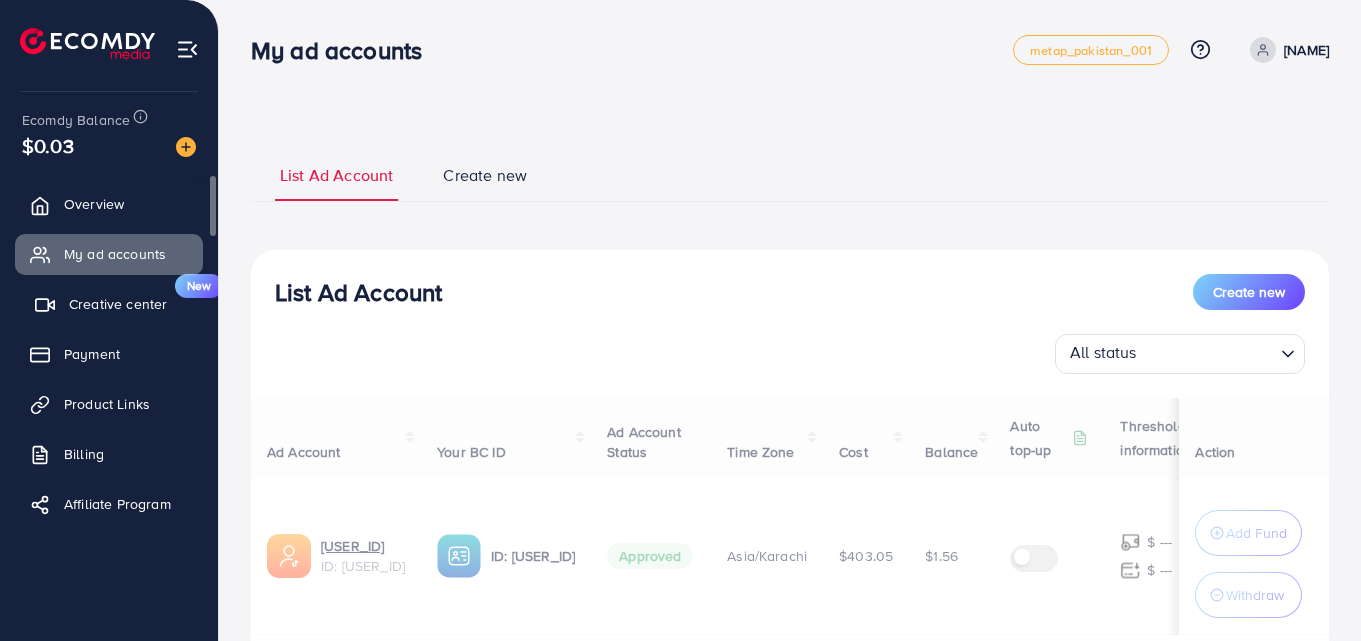 click on "Creative center" at bounding box center (118, 304) 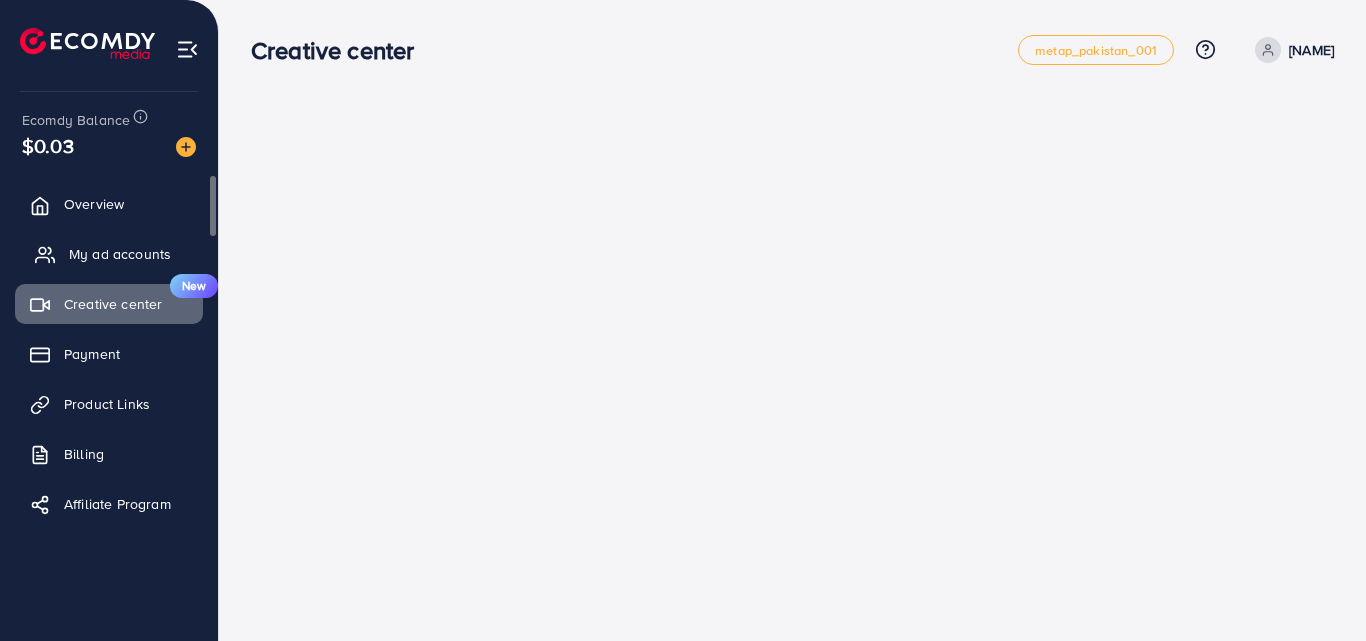 click on "My ad accounts" at bounding box center [109, 254] 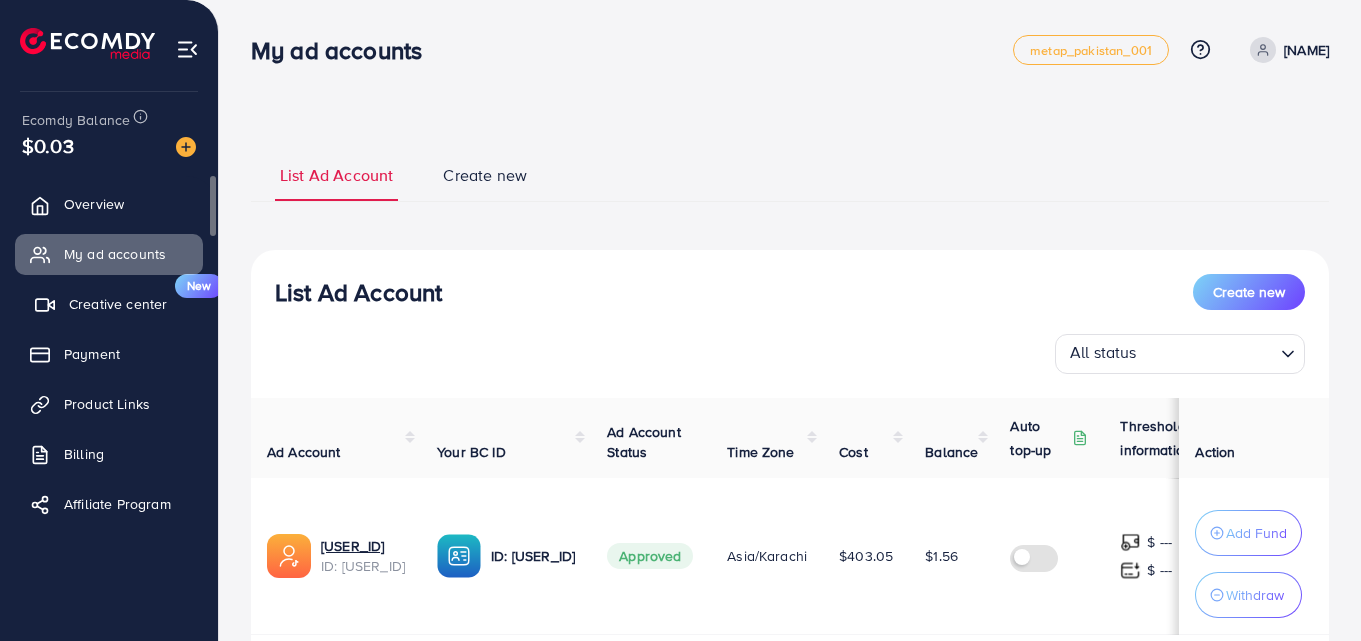 click on "Creative center" at bounding box center (118, 304) 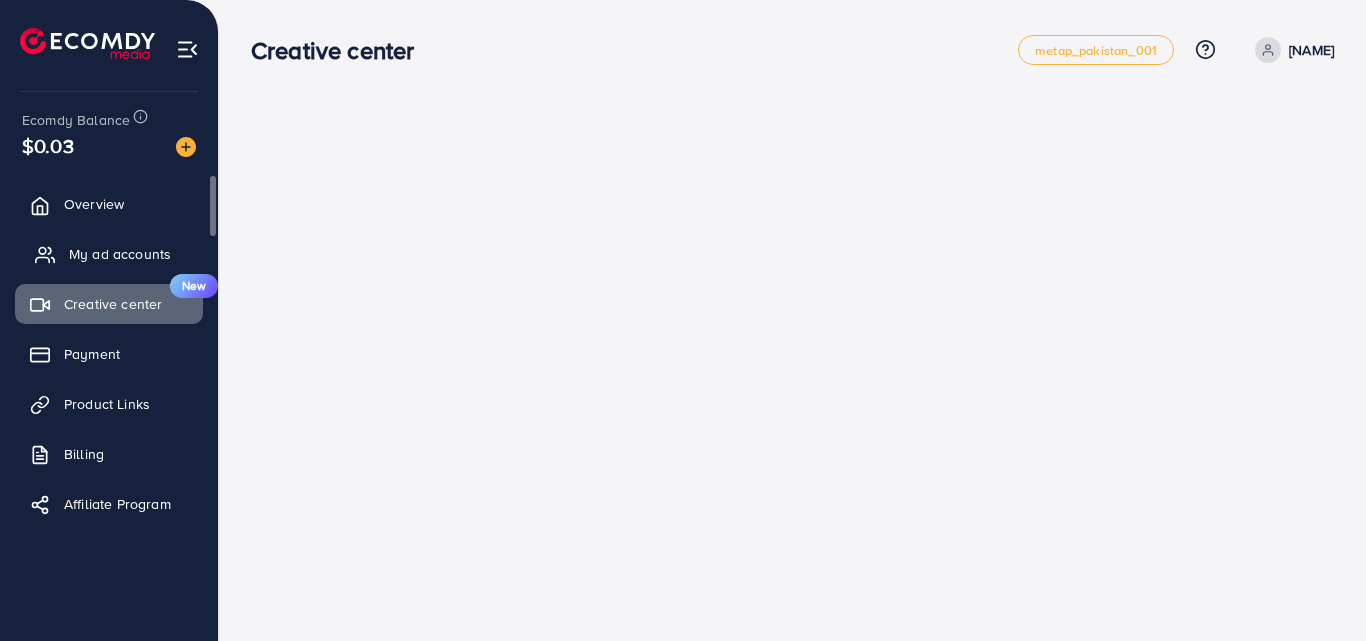 click on "My ad accounts" at bounding box center (109, 254) 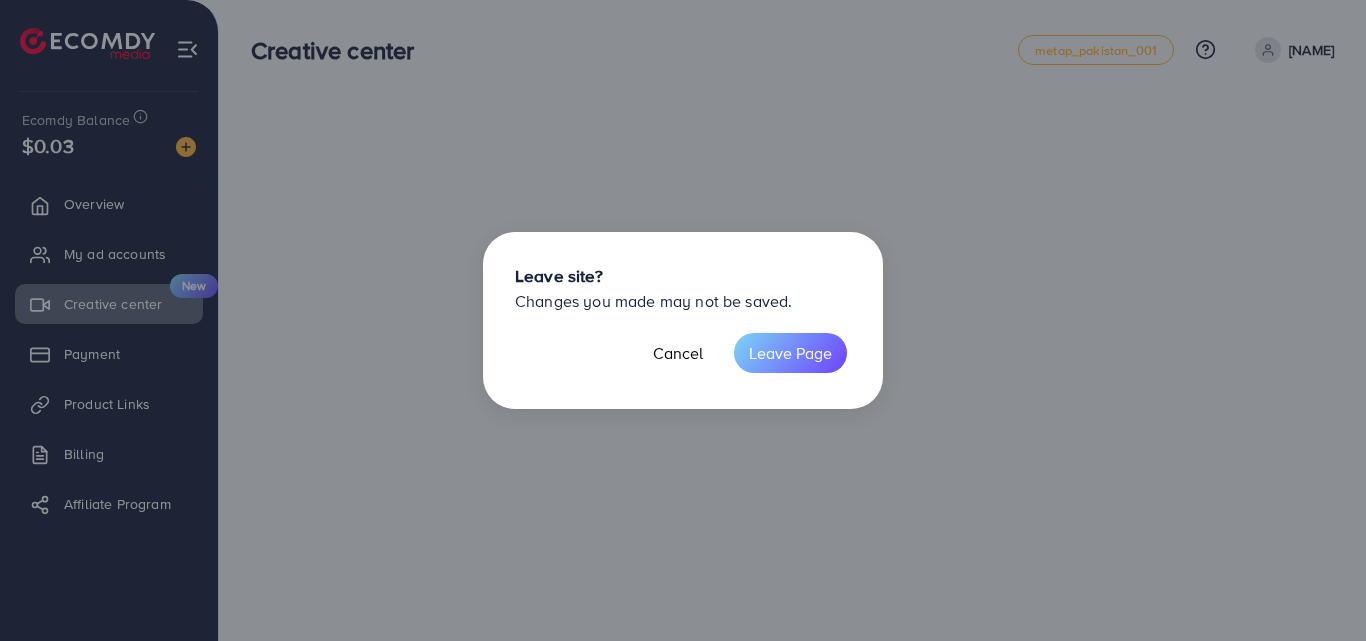 click on "Leave site? Changes you made may not be saved. Cancel Leave Page" at bounding box center (683, 320) 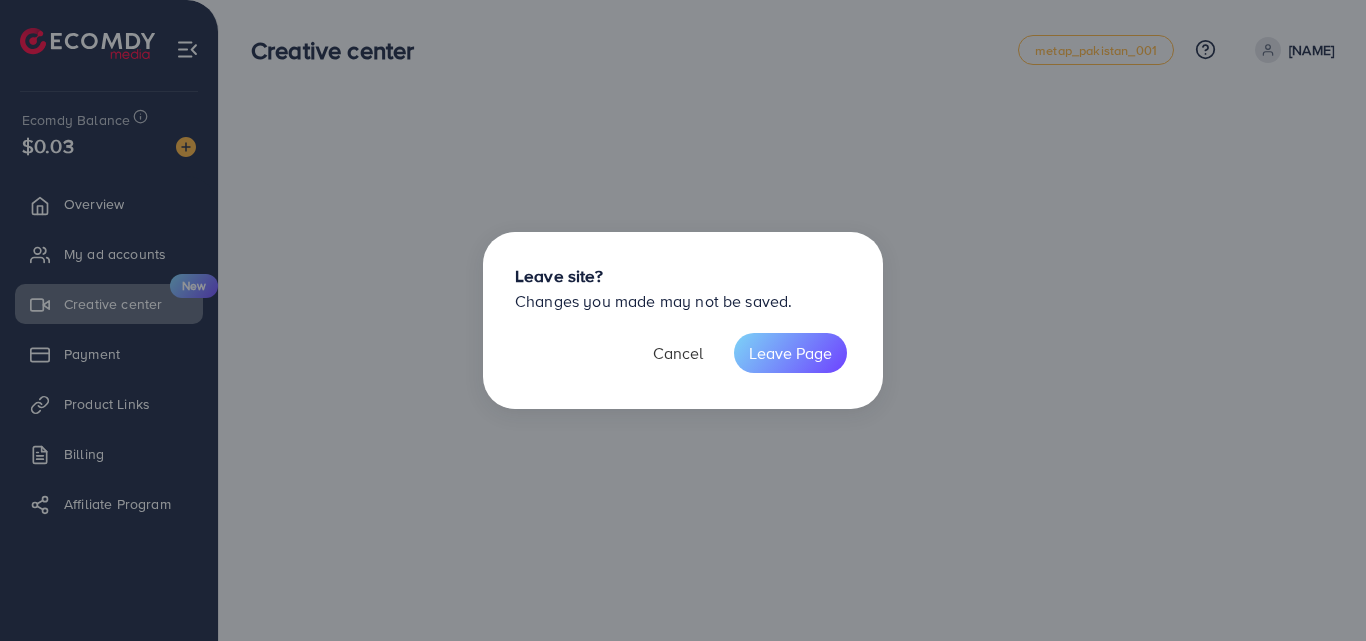 click on "Cancel" at bounding box center (678, 353) 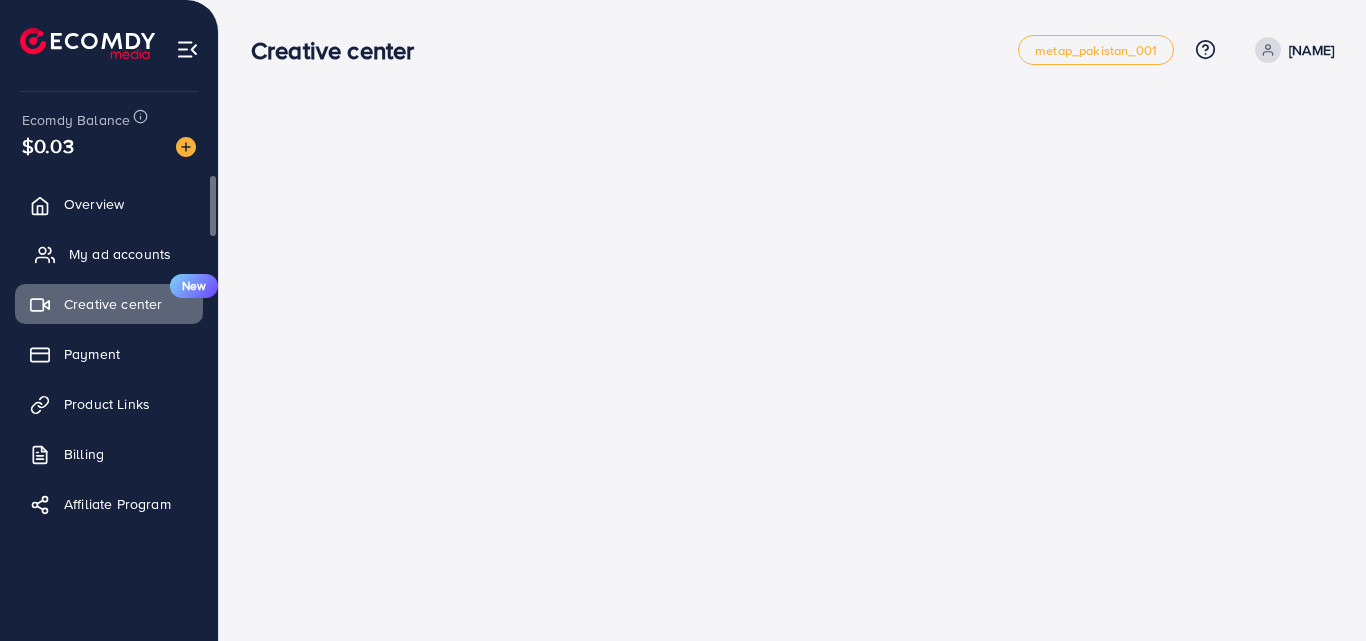 click on "My ad accounts" at bounding box center [120, 254] 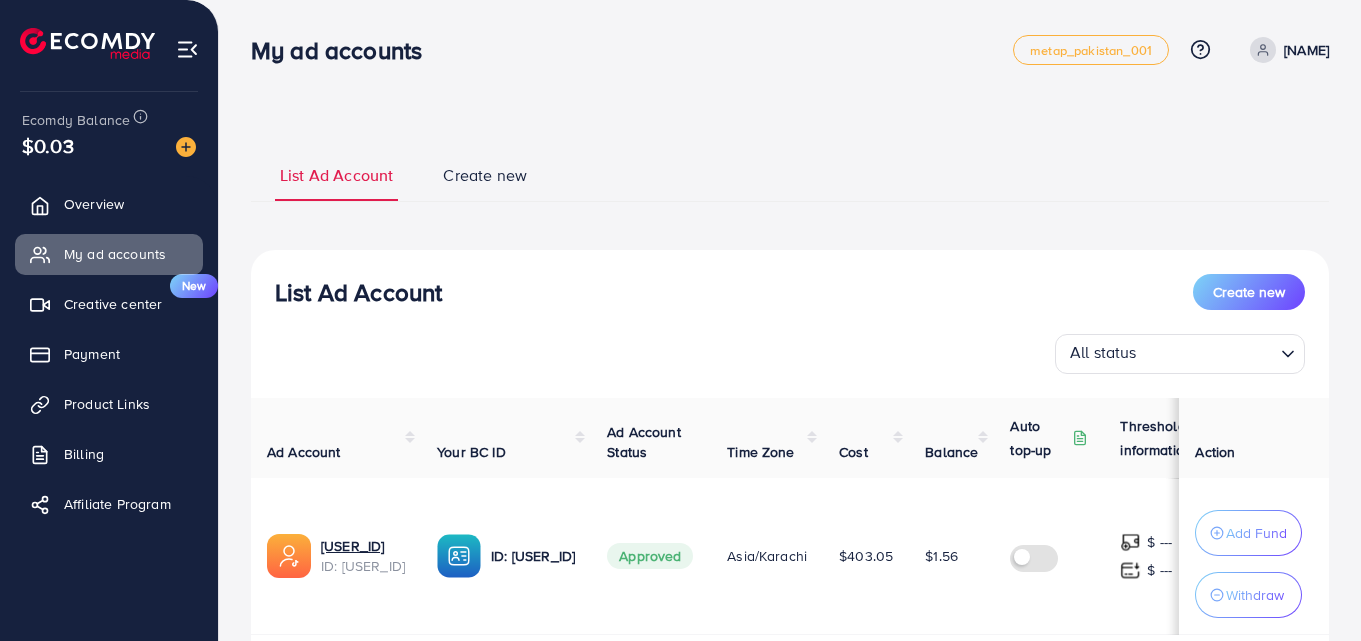 click on "ID: [USER_ID] ID: [USER_ID] Approved Asia/Karachi $403.05 $1.56 $ --- $ --- Add Fund Withdraw Account per page ** ** ** *** Showing 1 To 10 of 1 account(s) Step 1: TikTok For Business Account Connect to TikTok for Business to access all of your business account in one place user9660393220001 User ID: [USER_ID] By connecting your account, you agree to our TikTok Business Product (Data) Terms Step 2: TikTok For Business Center Business Center is a powerful business management tool that lets organizations Proudpk User ID: [USER_ID] Click to smart User ID: [USER_ID] You can only generate up to 3 BC + Create New ******* Currency" at bounding box center (790, 389) 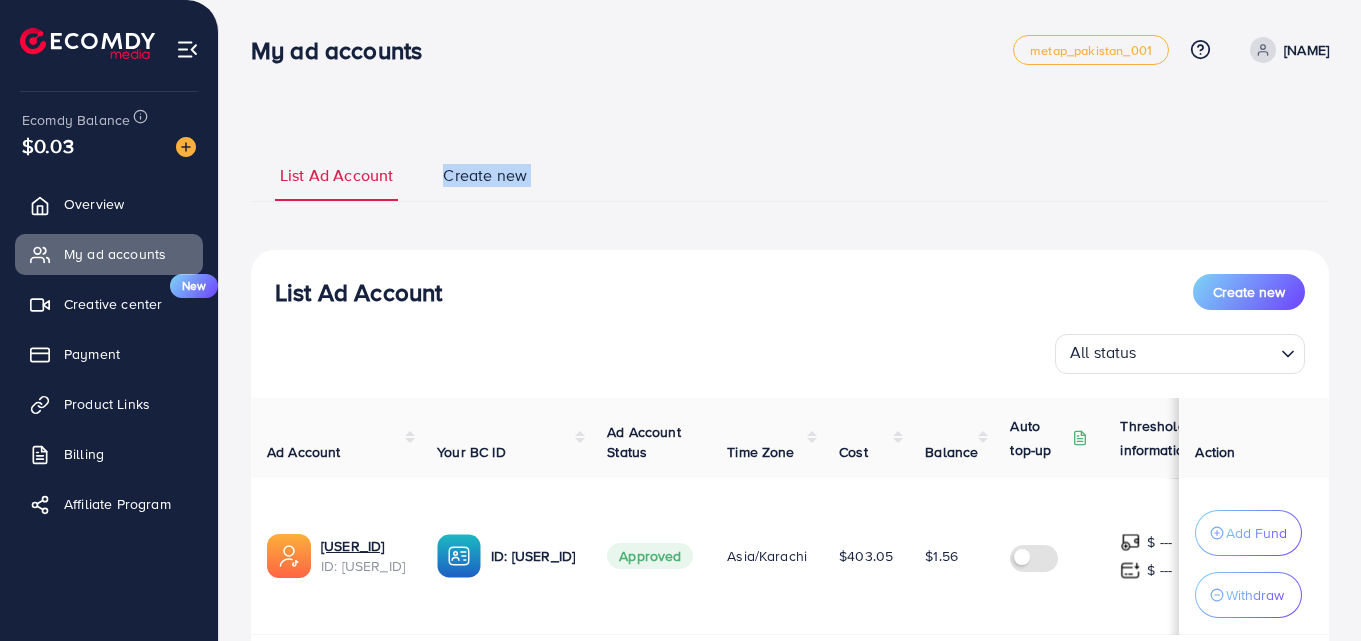 click on "ID: [USER_ID] ID: [USER_ID] Approved Asia/Karachi $403.05 $1.56 $ --- $ --- Add Fund Withdraw Account per page ** ** ** *** Showing 1 To 10 of 1 account(s) Step 1: TikTok For Business Account Connect to TikTok for Business to access all of your business account in one place user9660393220001 User ID: [USER_ID] By connecting your account, you agree to our TikTok Business Product (Data) Terms Step 2: TikTok For Business Center Business Center is a powerful business management tool that lets organizations Proudpk User ID: [USER_ID] Click to smart User ID: [USER_ID] You can only generate up to 3 BC + Create New ******* Currency" at bounding box center (790, 389) 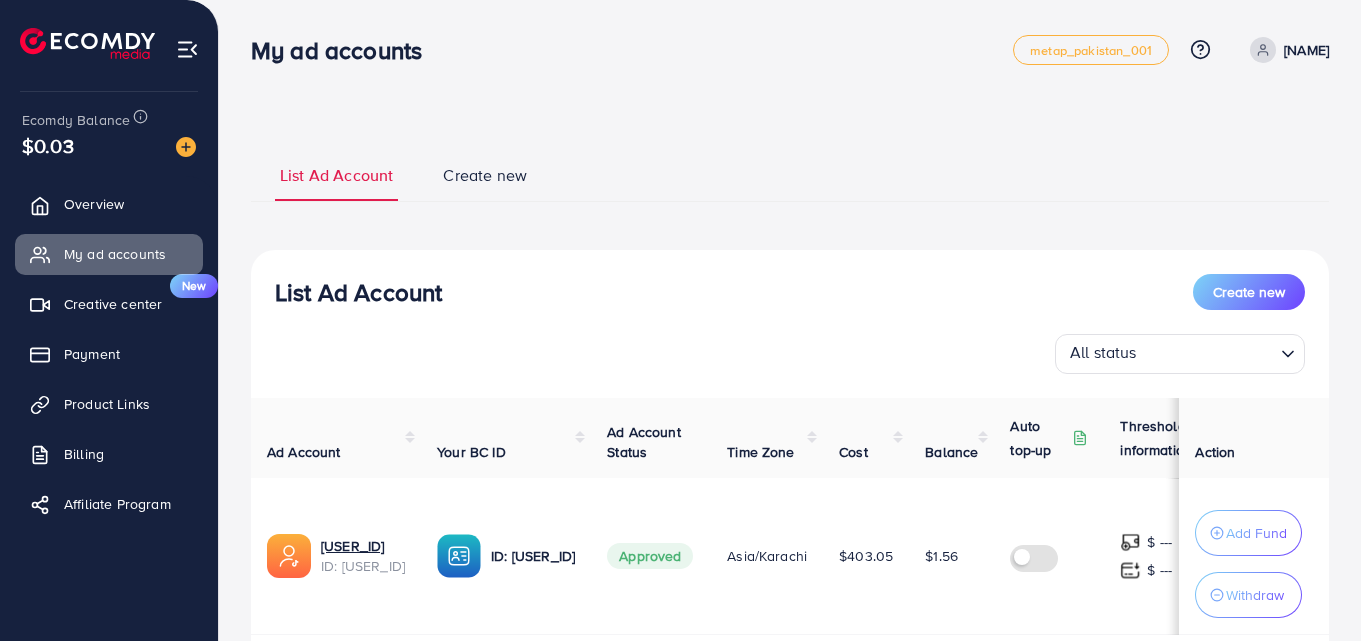 click on "ID: [USER_ID] ID: [USER_ID] Approved Asia/Karachi $403.05 $1.56 $ --- $ --- Add Fund Withdraw Account per page ** ** ** *** Showing 1 To 10 of 1 account(s) Step 1: TikTok For Business Account Connect to TikTok for Business to access all of your business account in one place user9660393220001 User ID: [USER_ID] By connecting your account, you agree to our TikTok Business Product (Data) Terms Step 2: TikTok For Business Center Business Center is a powerful business management tool that lets organizations Proudpk User ID: [USER_ID] Click to smart User ID: [USER_ID] You can only generate up to 3 BC + Create New ******* Currency" at bounding box center [790, 389] 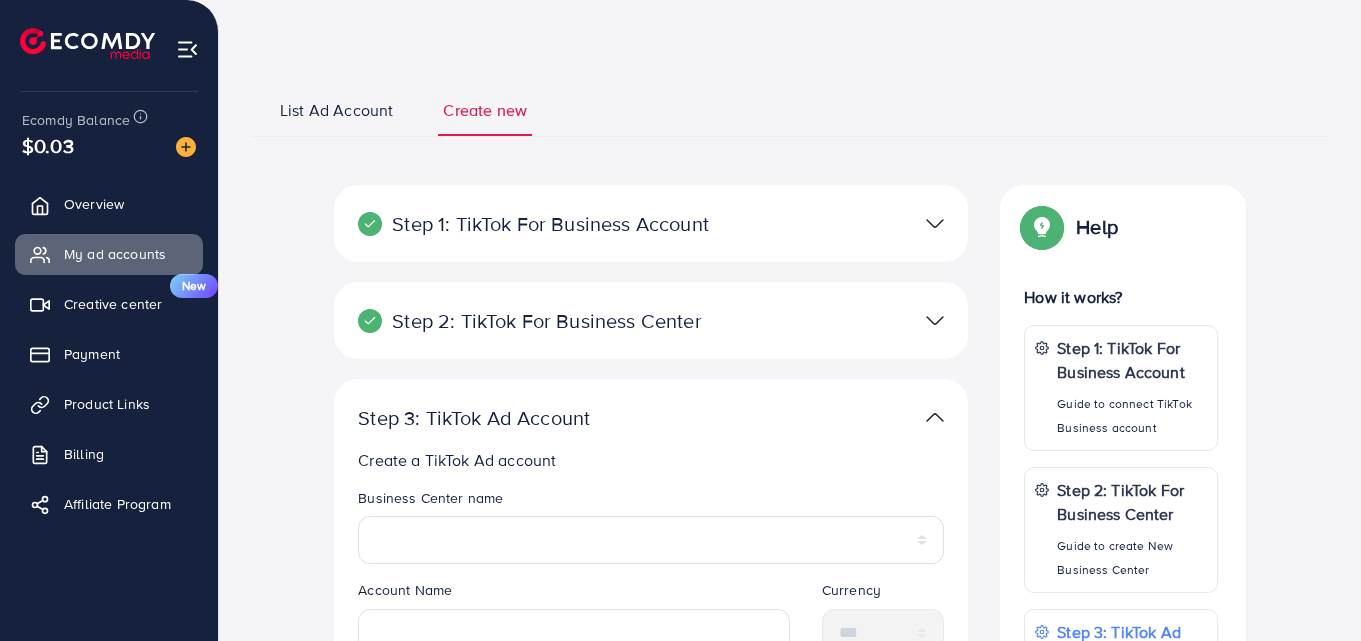 scroll, scrollTop: 0, scrollLeft: 0, axis: both 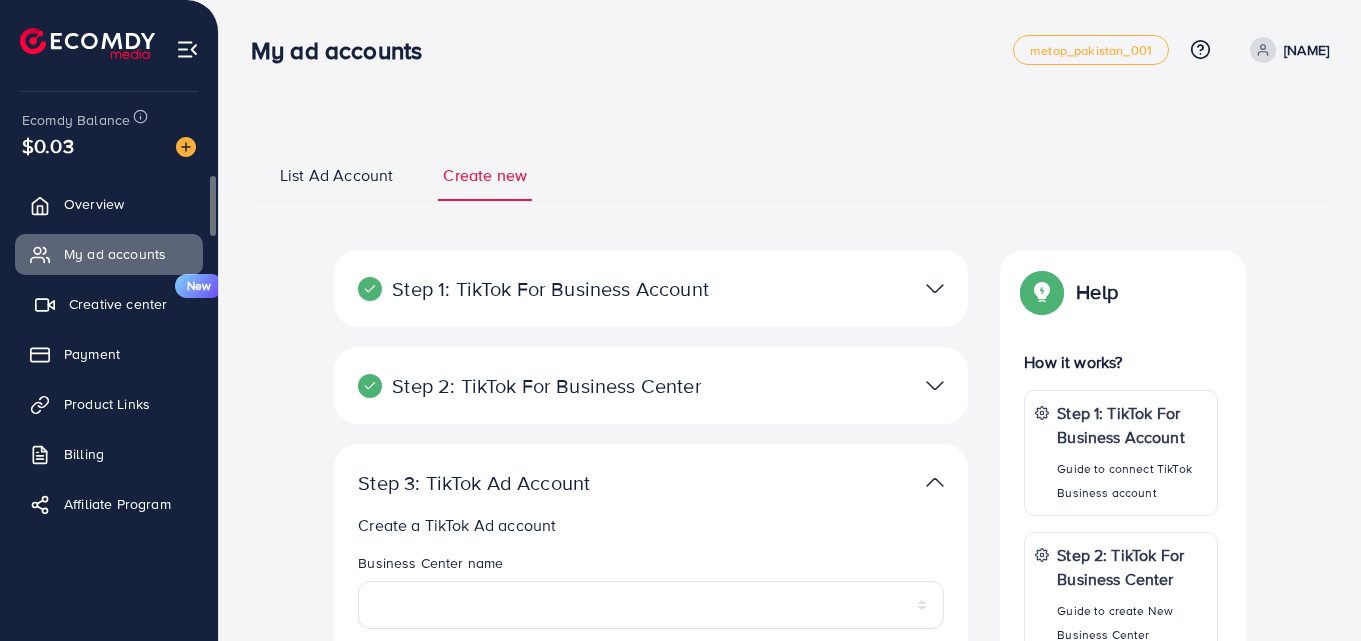 click on "Creative center" at bounding box center (118, 304) 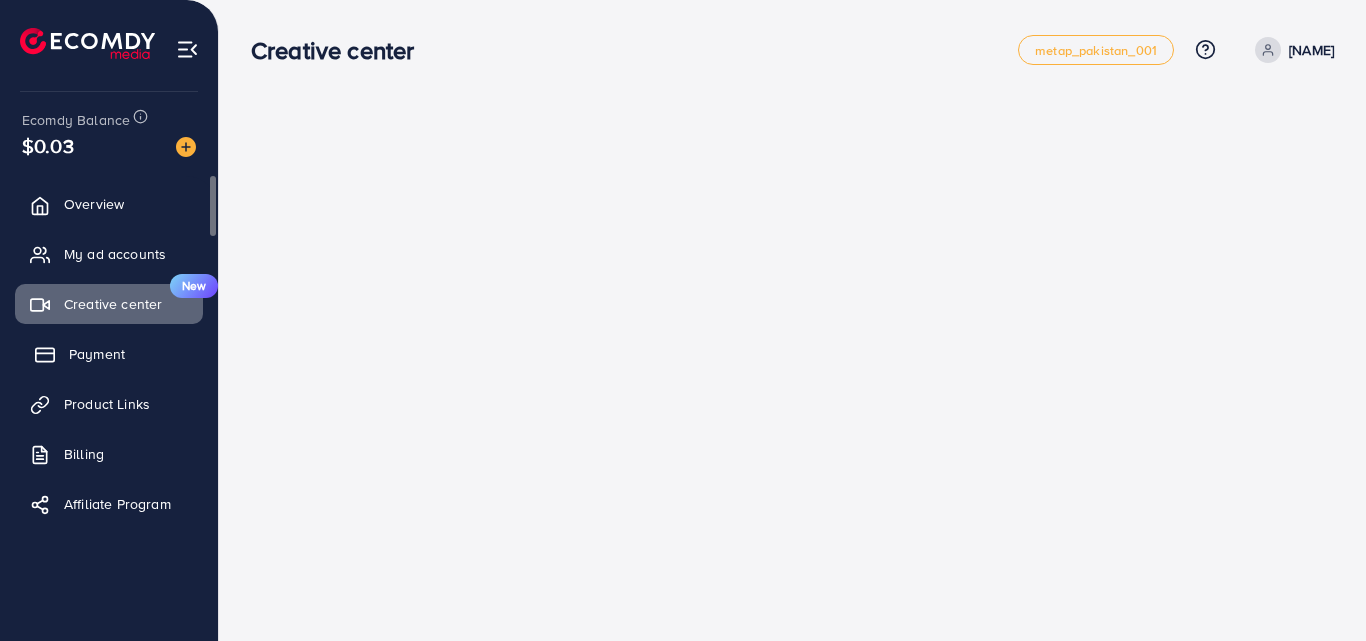 click on "Payment" at bounding box center (109, 354) 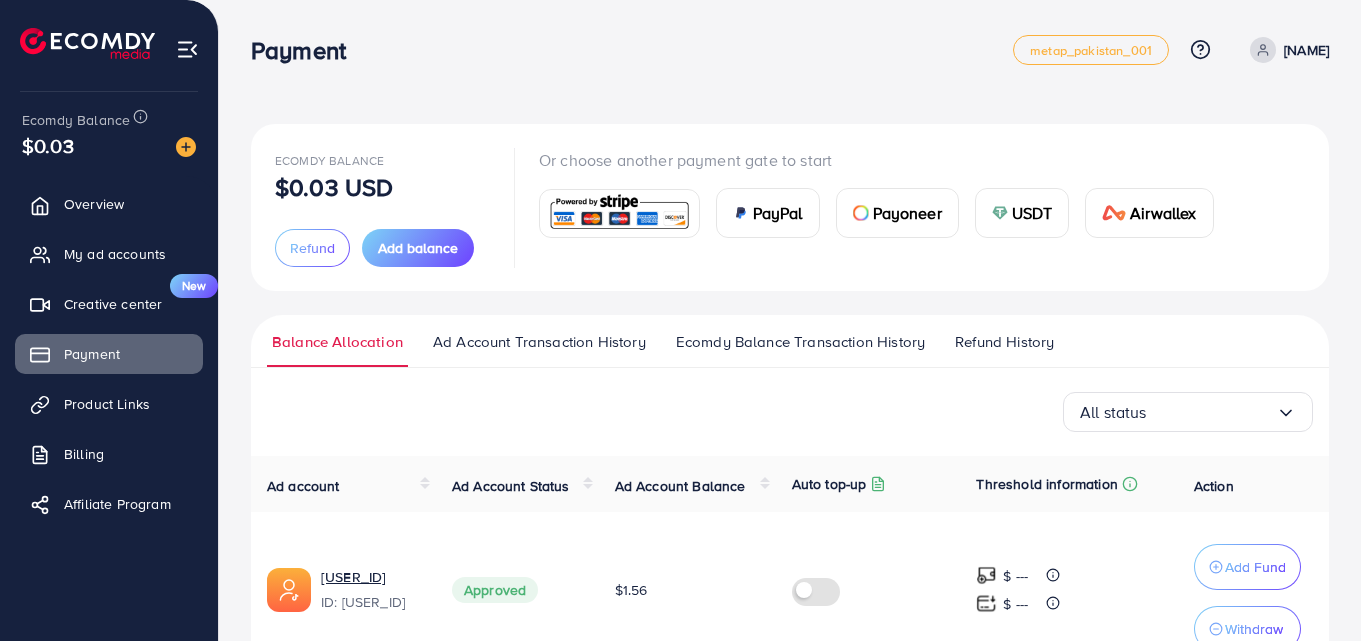 click on "Payment" at bounding box center (632, 50) 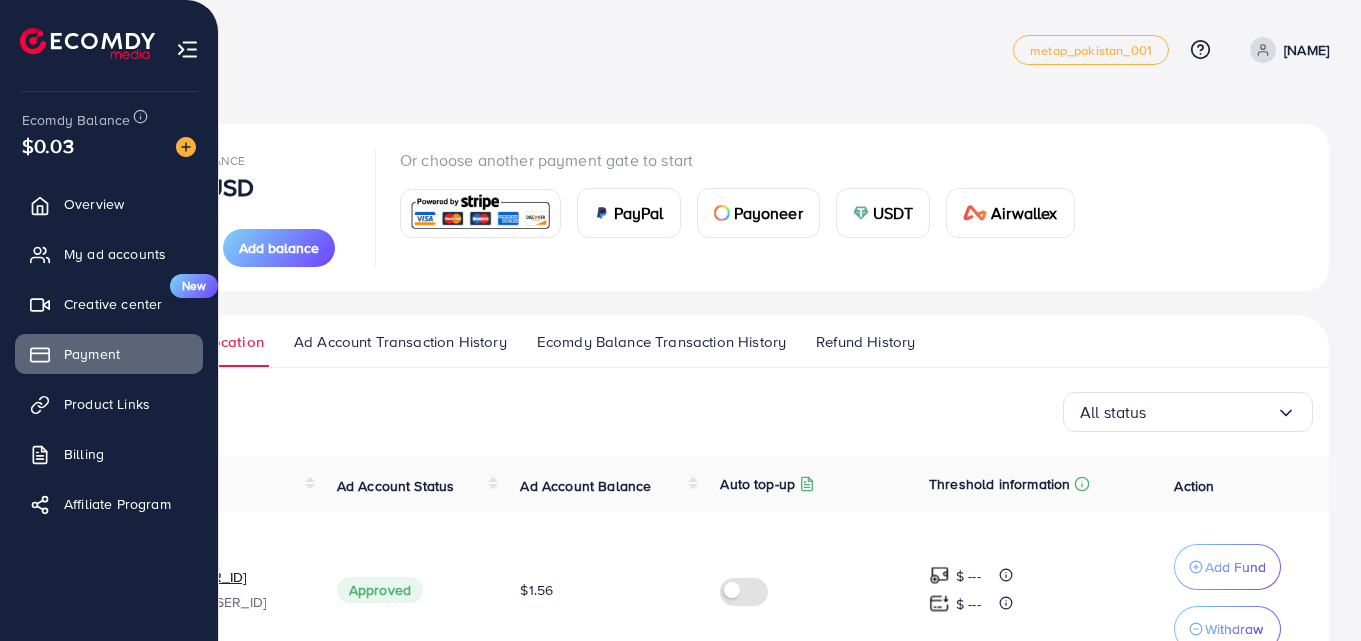 click at bounding box center (187, 49) 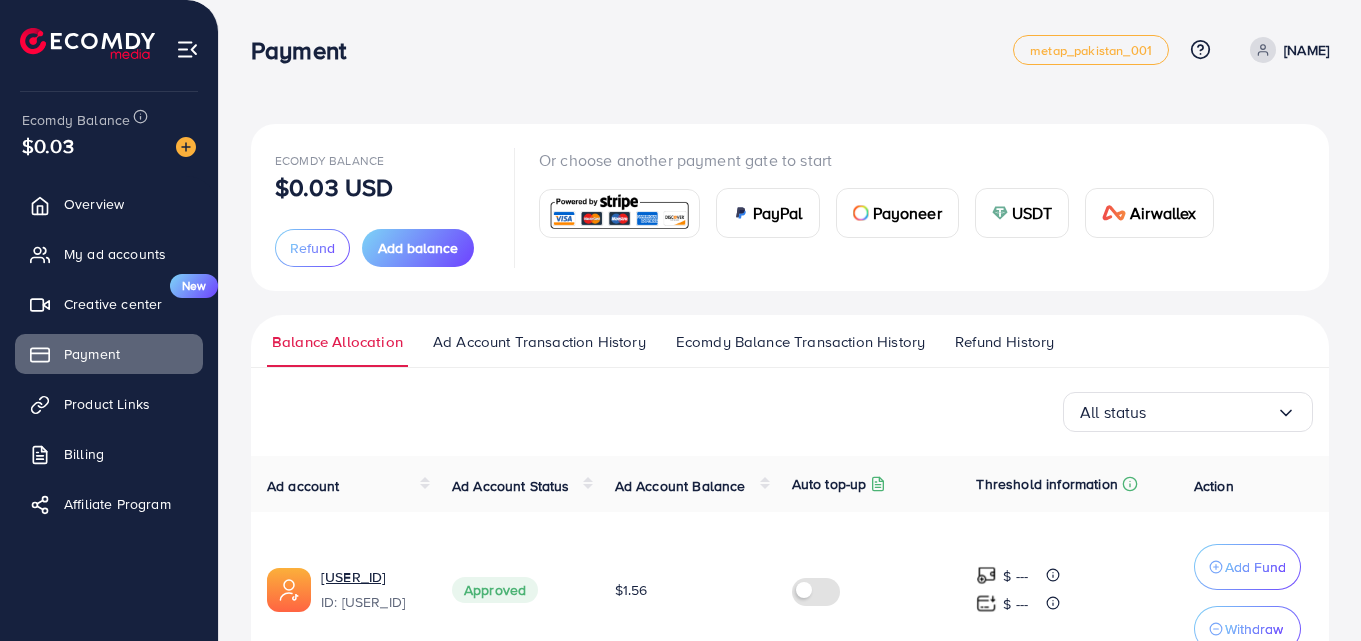 click on "Payment" at bounding box center [632, 50] 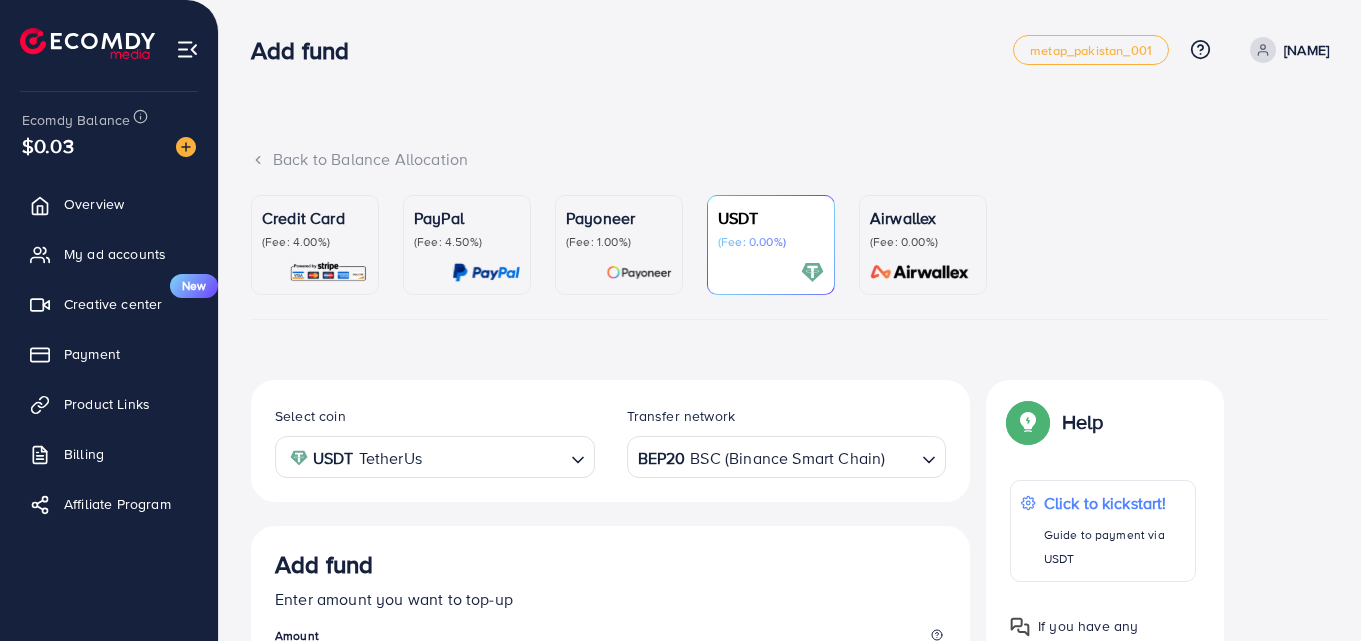 scroll, scrollTop: 356, scrollLeft: 0, axis: vertical 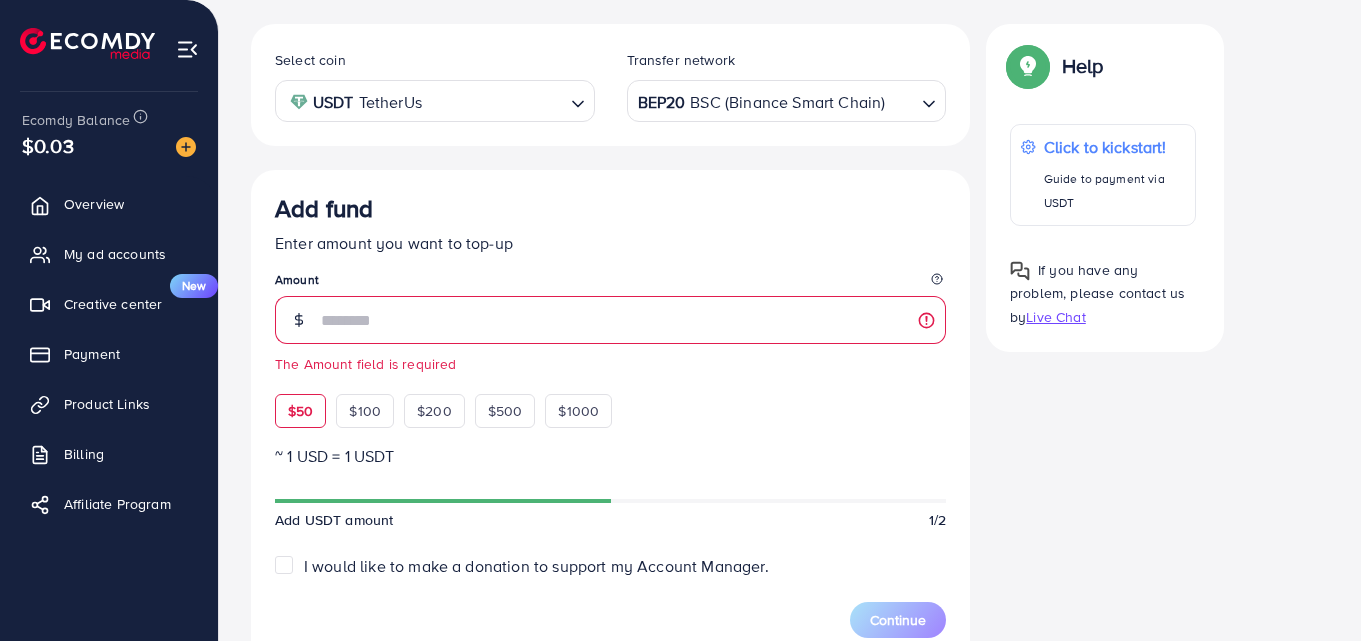 click on "$50" at bounding box center (300, 411) 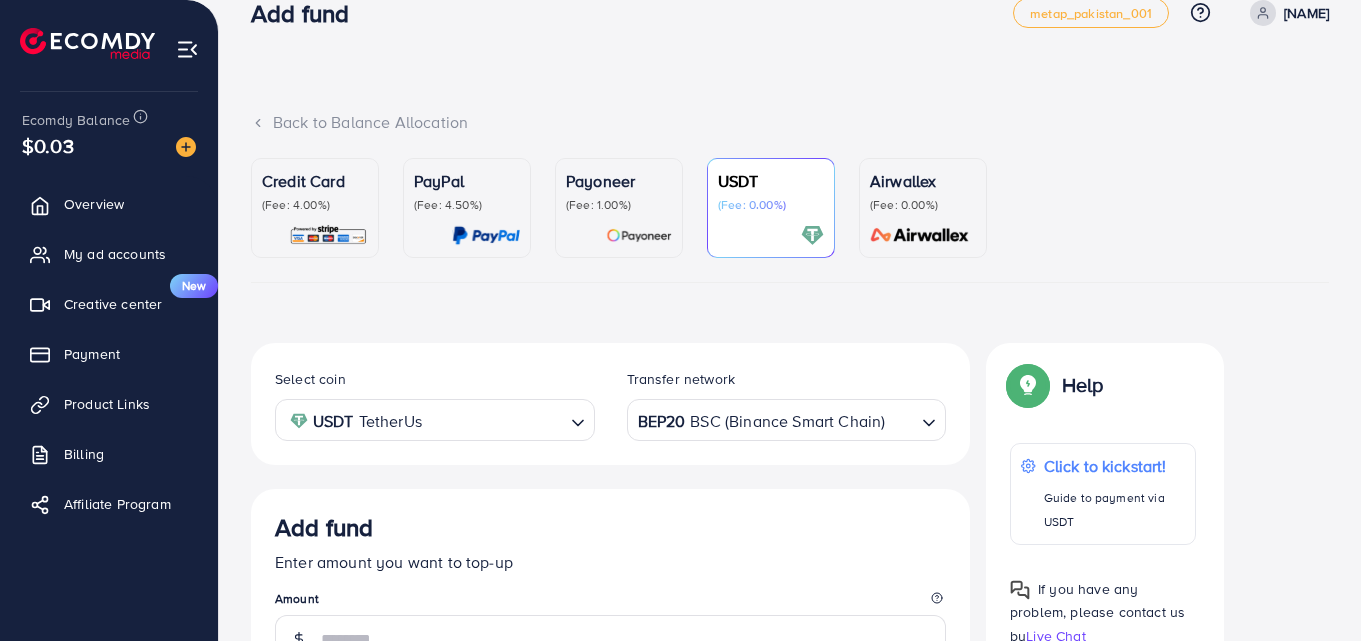 scroll, scrollTop: 10, scrollLeft: 0, axis: vertical 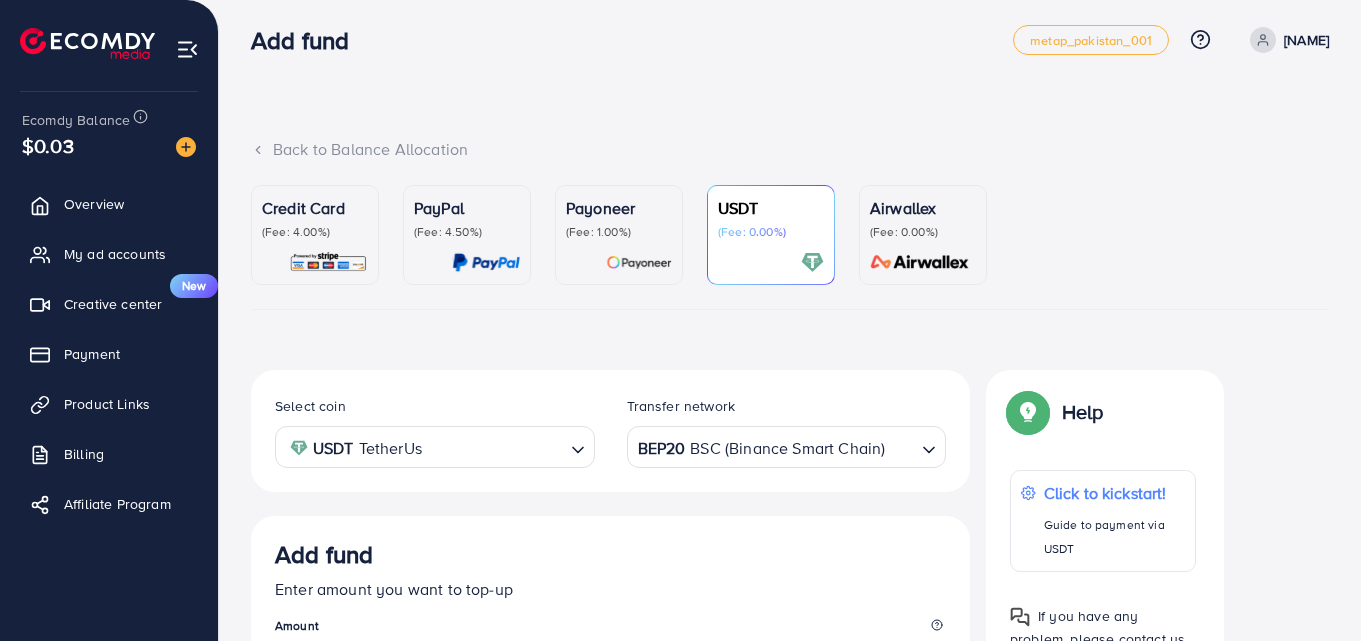 click on "(Fee: 4.50%)" at bounding box center [467, 232] 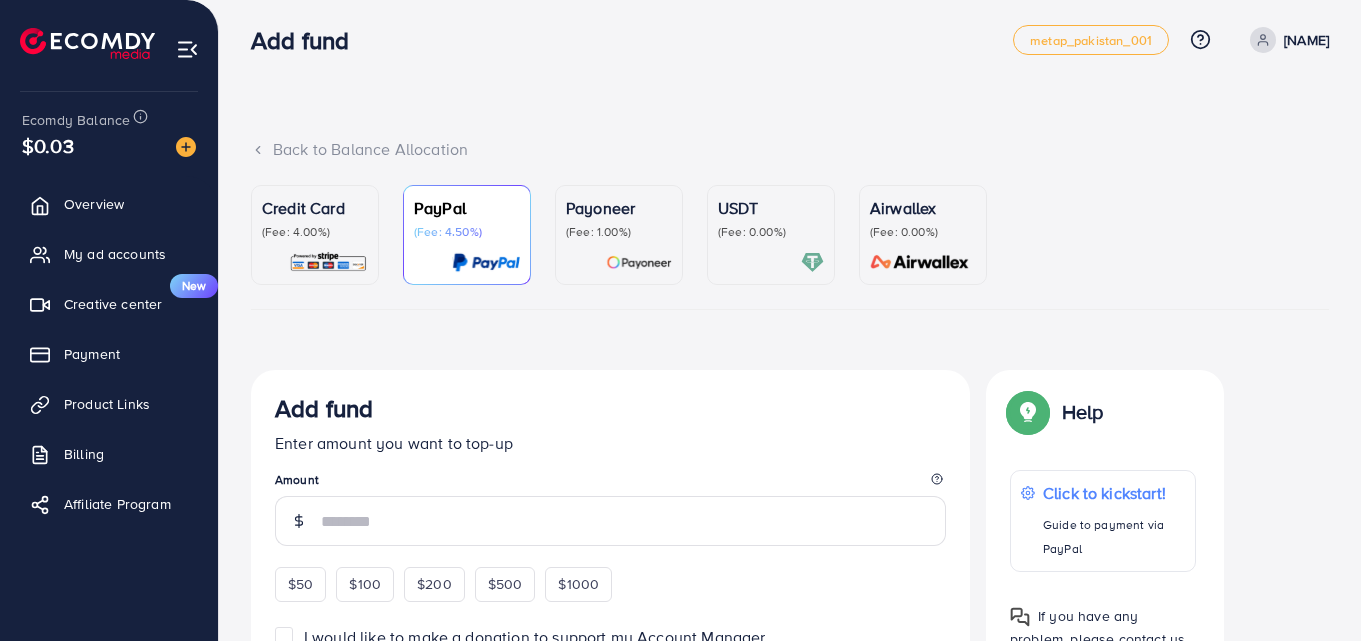 click on "(Fee: 4.00%)" at bounding box center [315, 232] 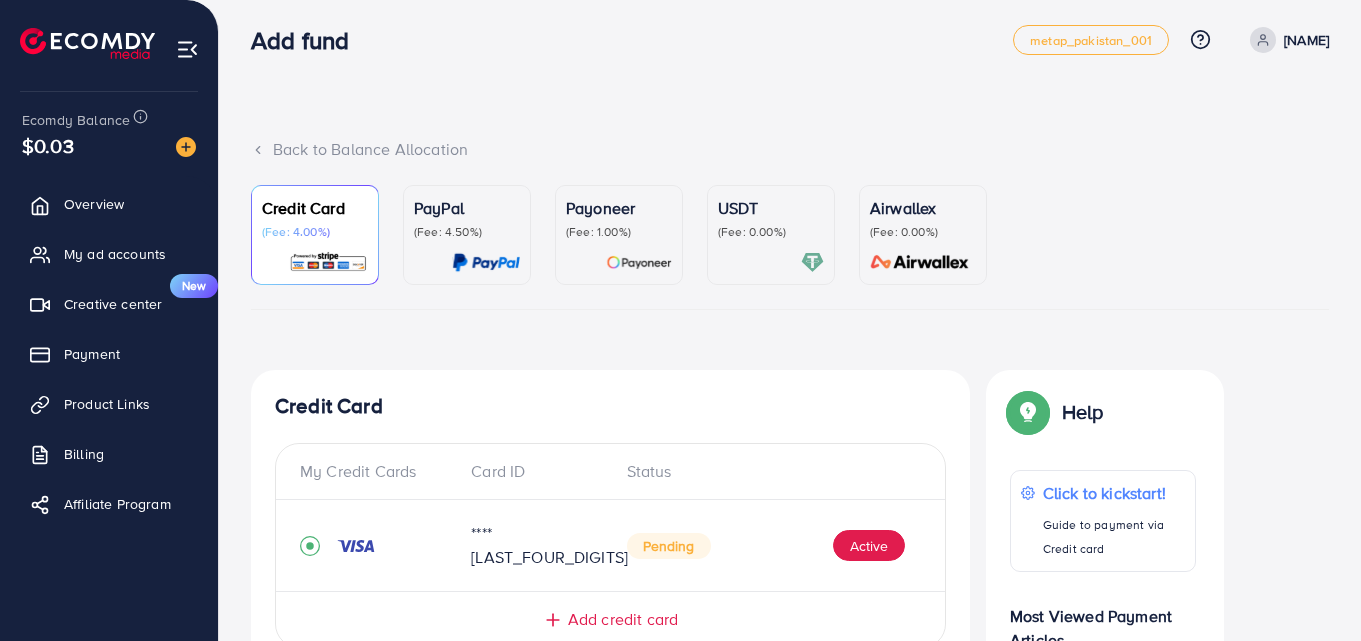 click at bounding box center (619, 262) 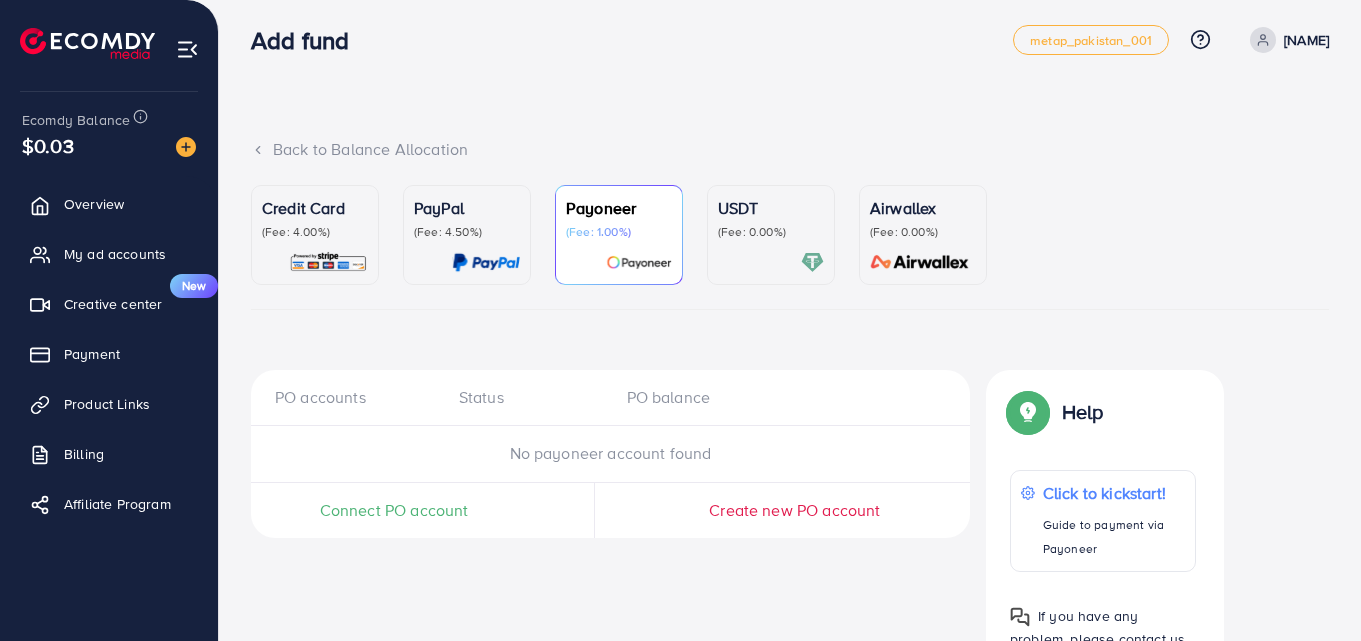 click on "USDT   (Fee: 0.00%)" at bounding box center [771, 235] 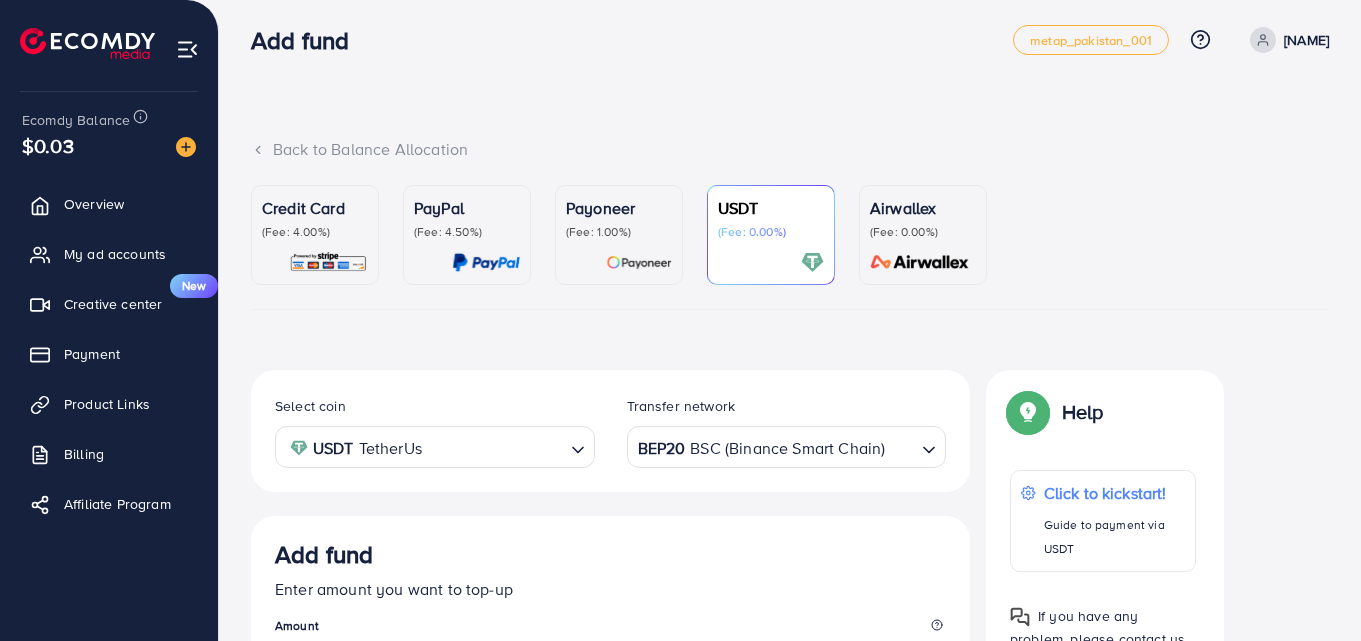 click on "USDT   (Fee: 0.00%)" at bounding box center [771, 235] 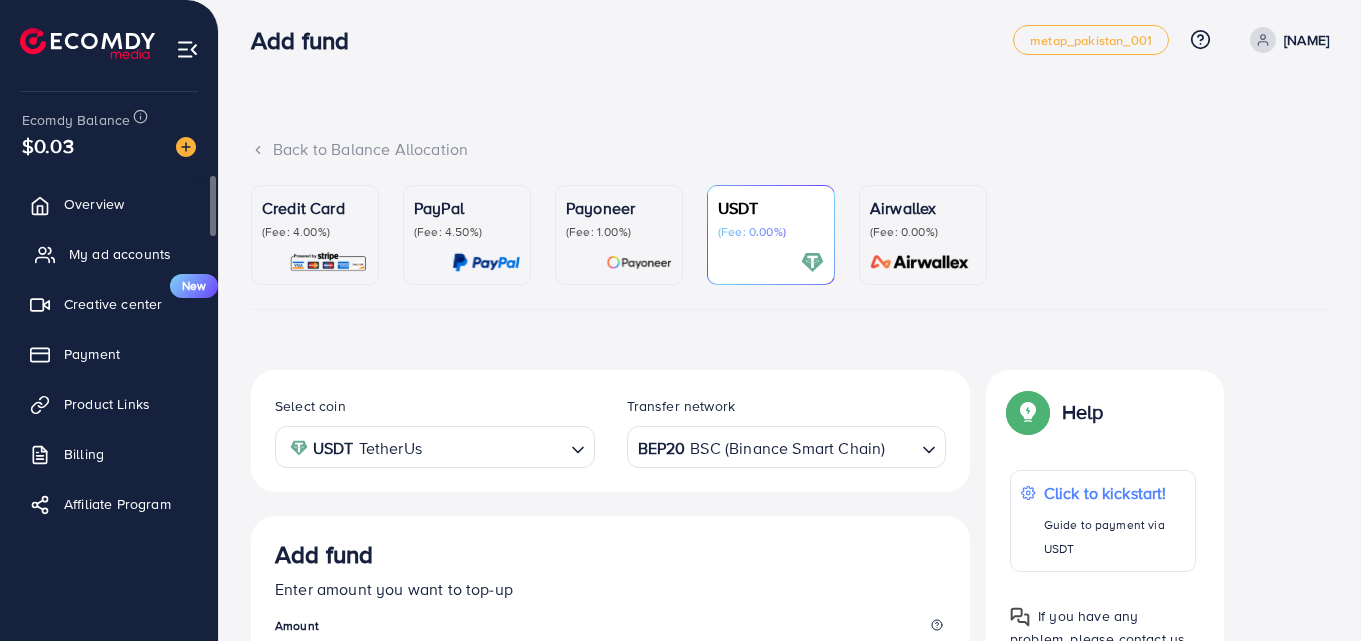 click on "My ad accounts" at bounding box center [120, 254] 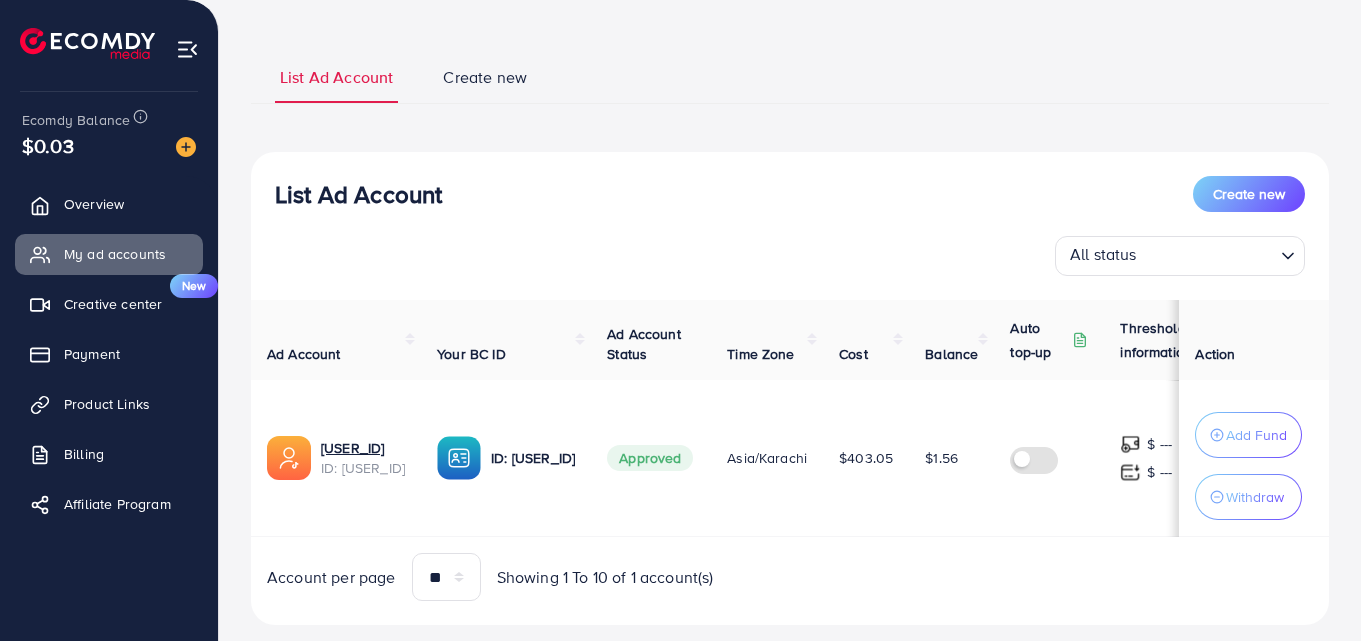 scroll, scrollTop: 143, scrollLeft: 0, axis: vertical 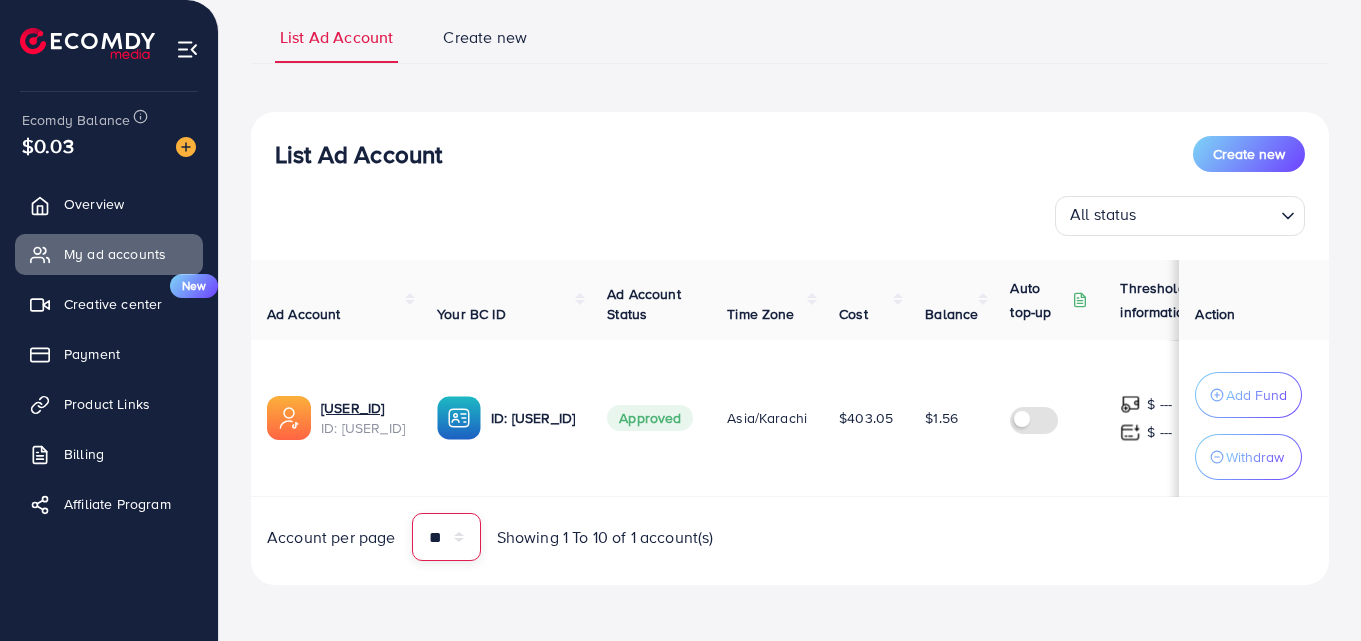 click on "** ** ** ***" at bounding box center (446, 537) 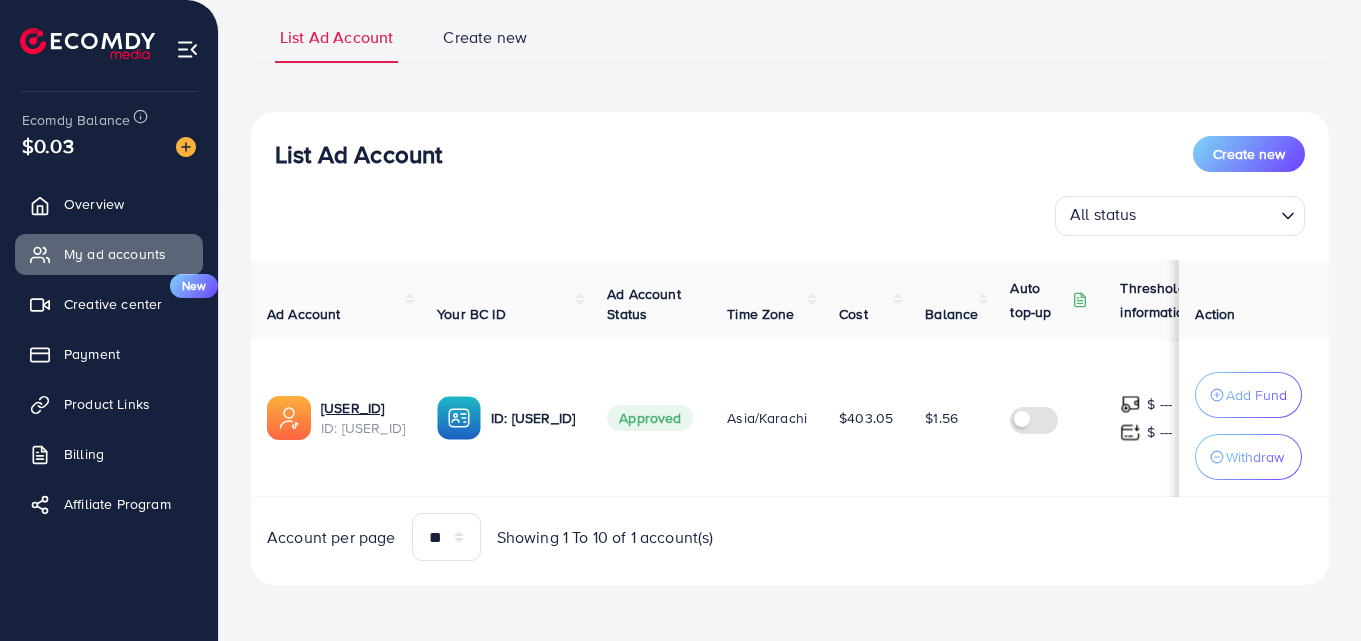 click on "List Ad Account   Create new
All status
Loading..." at bounding box center [790, 186] 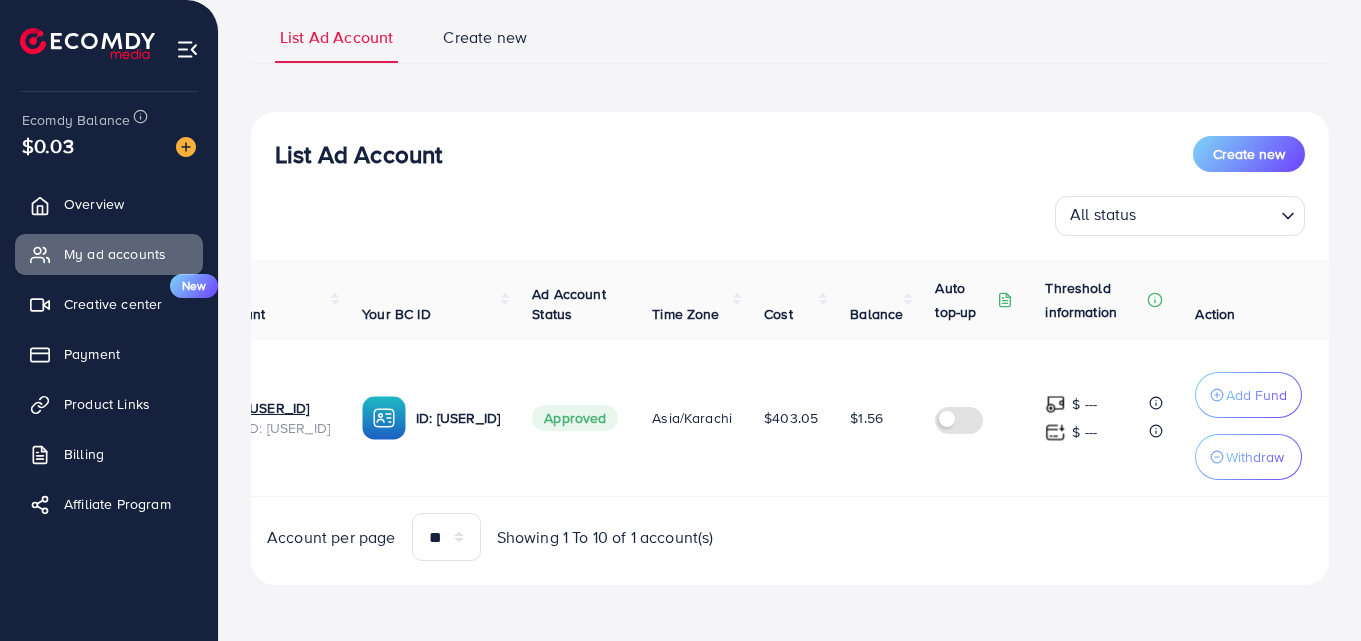 scroll, scrollTop: 0, scrollLeft: 133, axis: horizontal 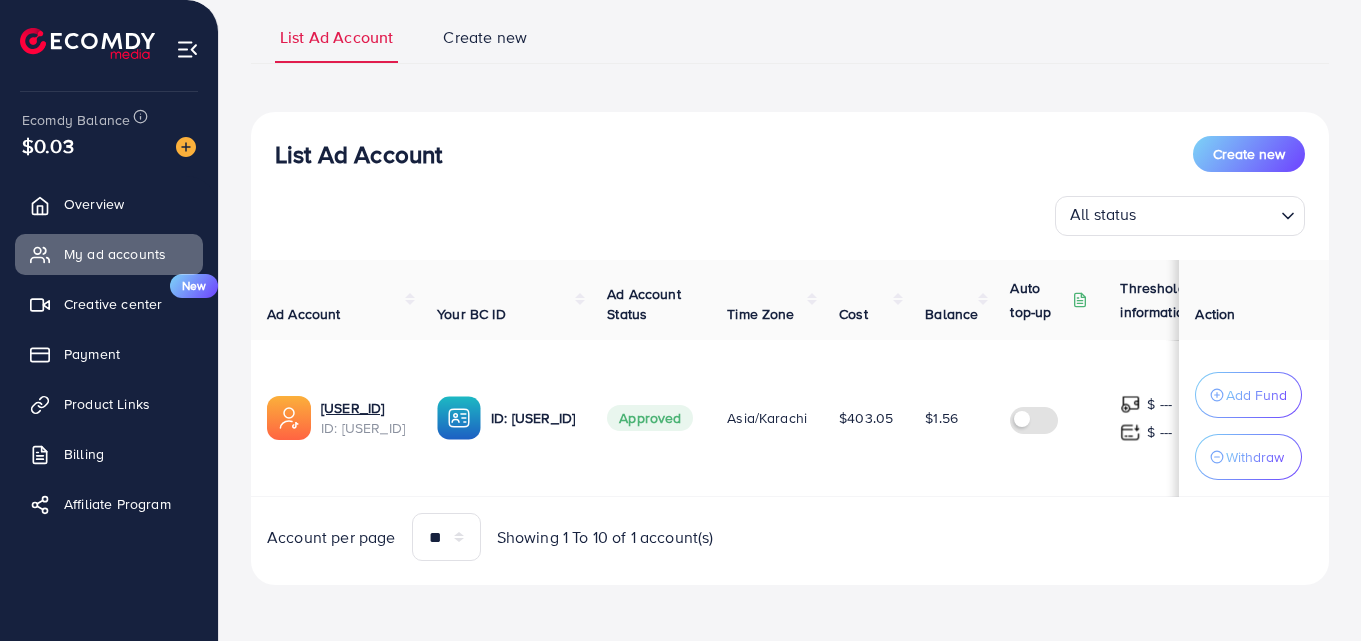 drag, startPoint x: 903, startPoint y: 409, endPoint x: 958, endPoint y: 412, distance: 55.081757 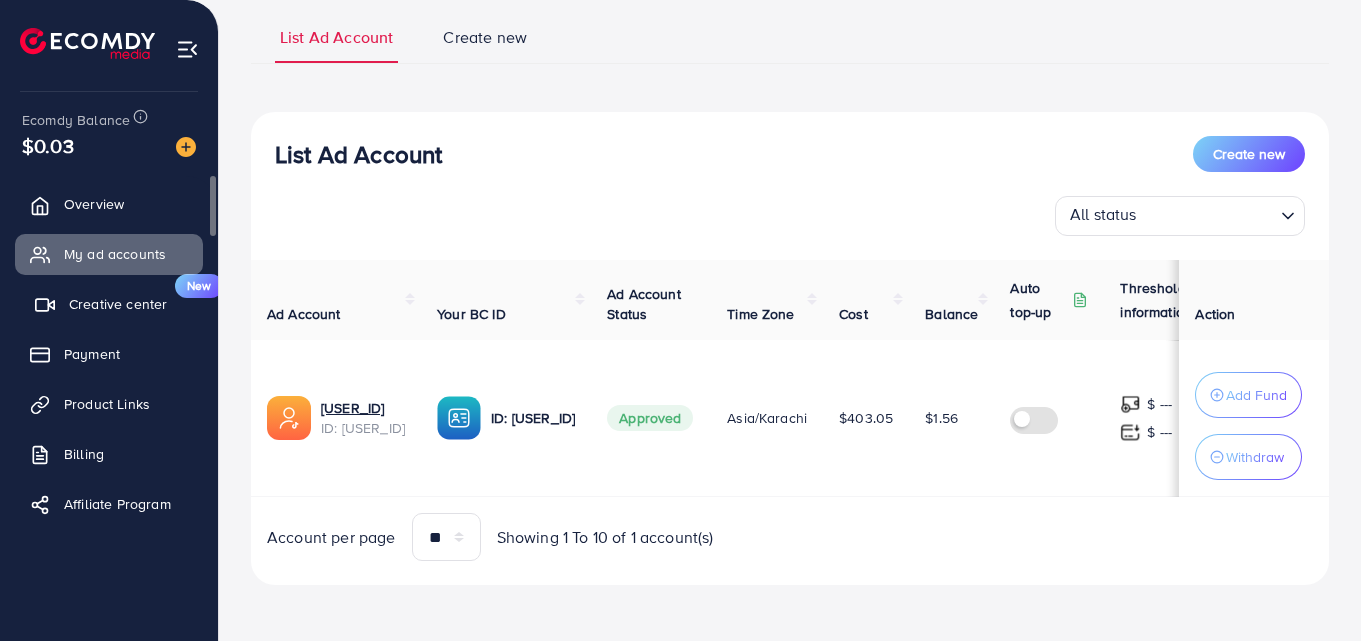 click on "Creative center" at bounding box center [118, 304] 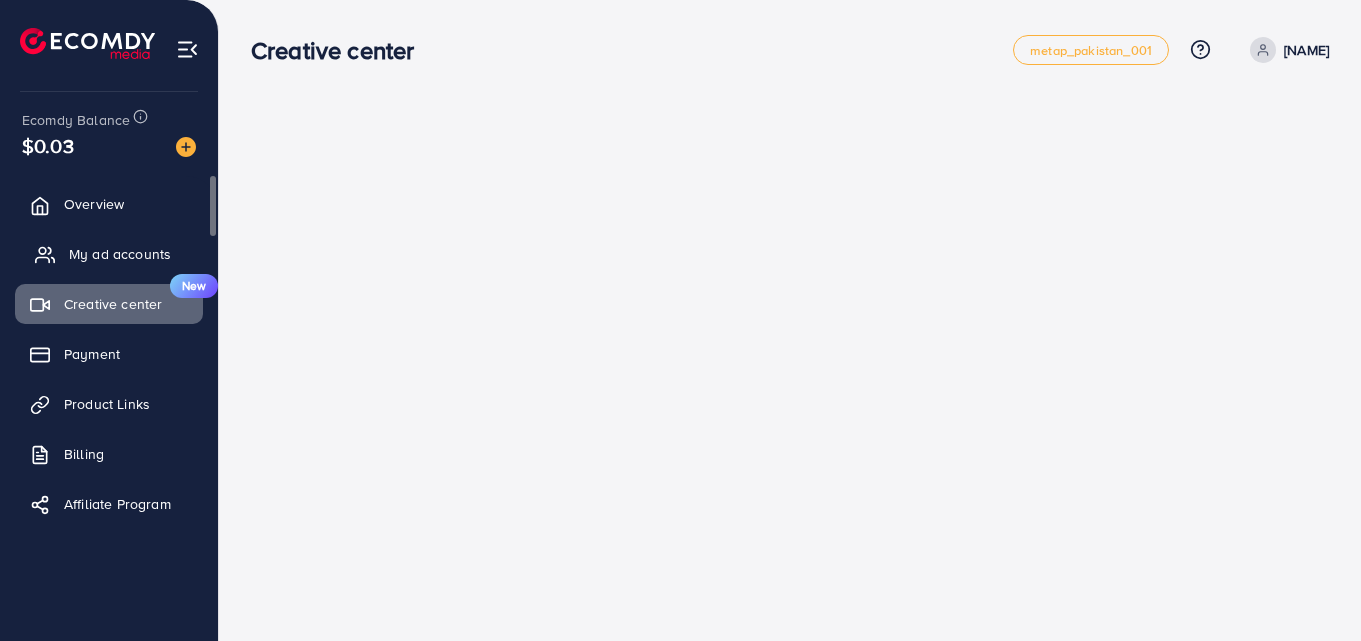 scroll, scrollTop: 0, scrollLeft: 0, axis: both 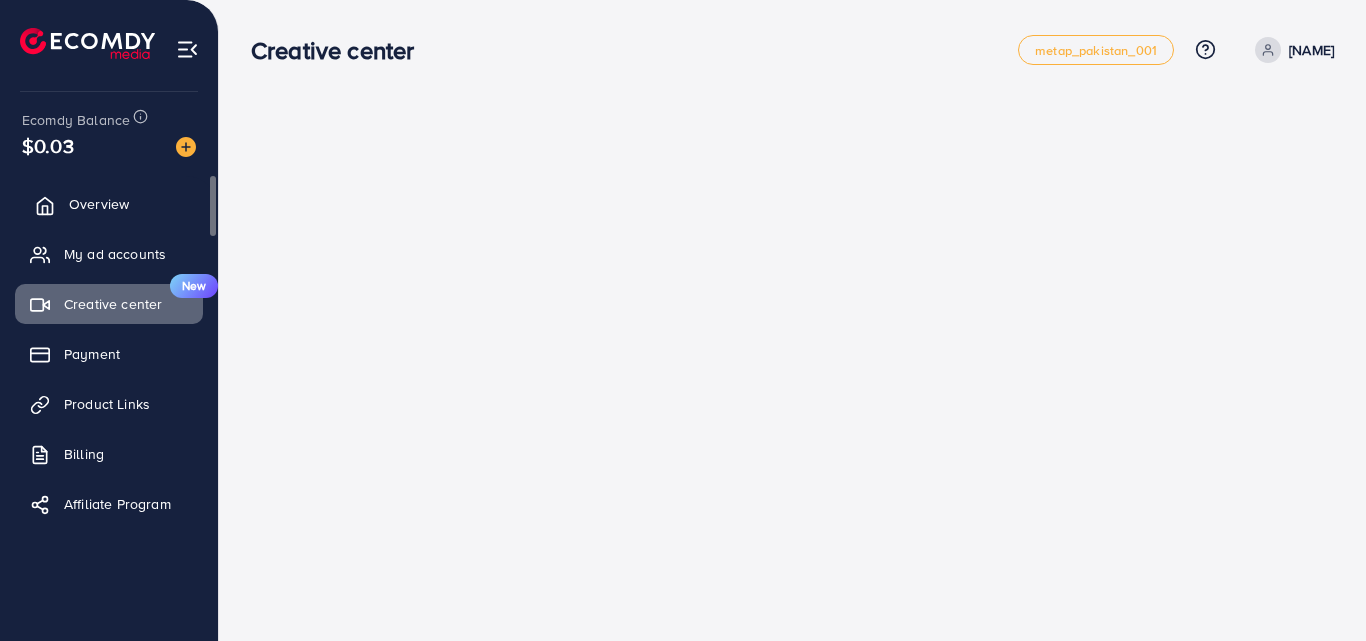 click on "Overview" at bounding box center (109, 204) 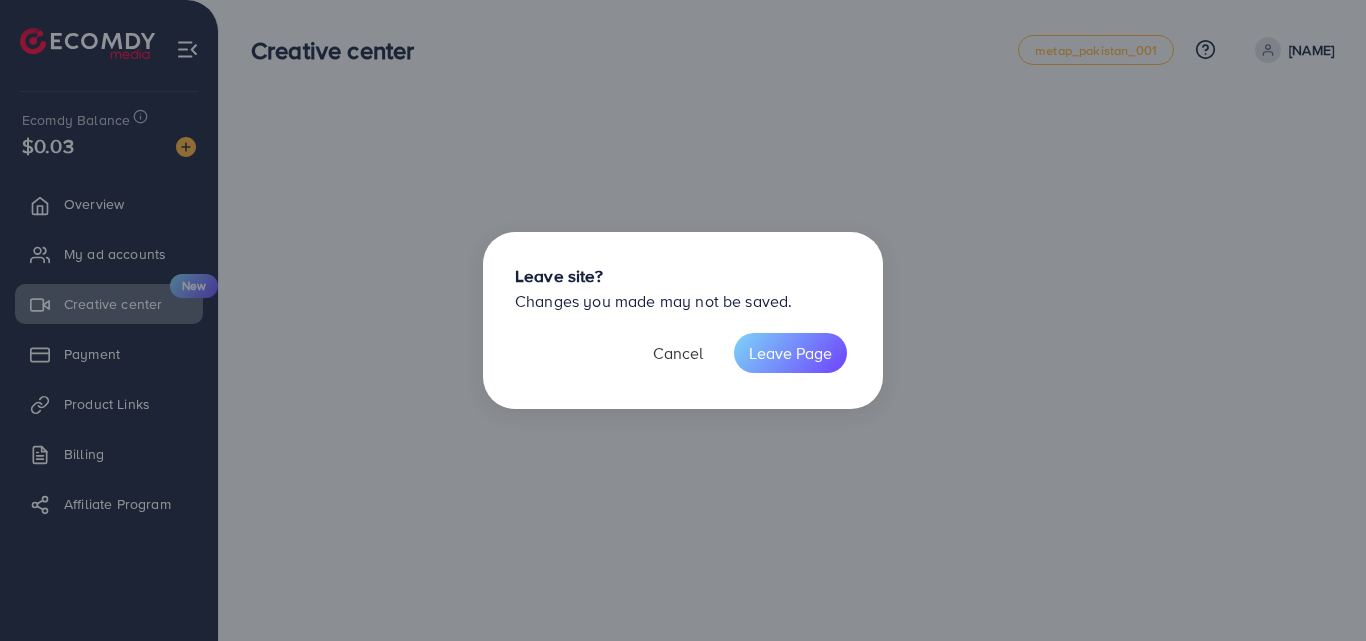 click on "Cancel" at bounding box center (678, 353) 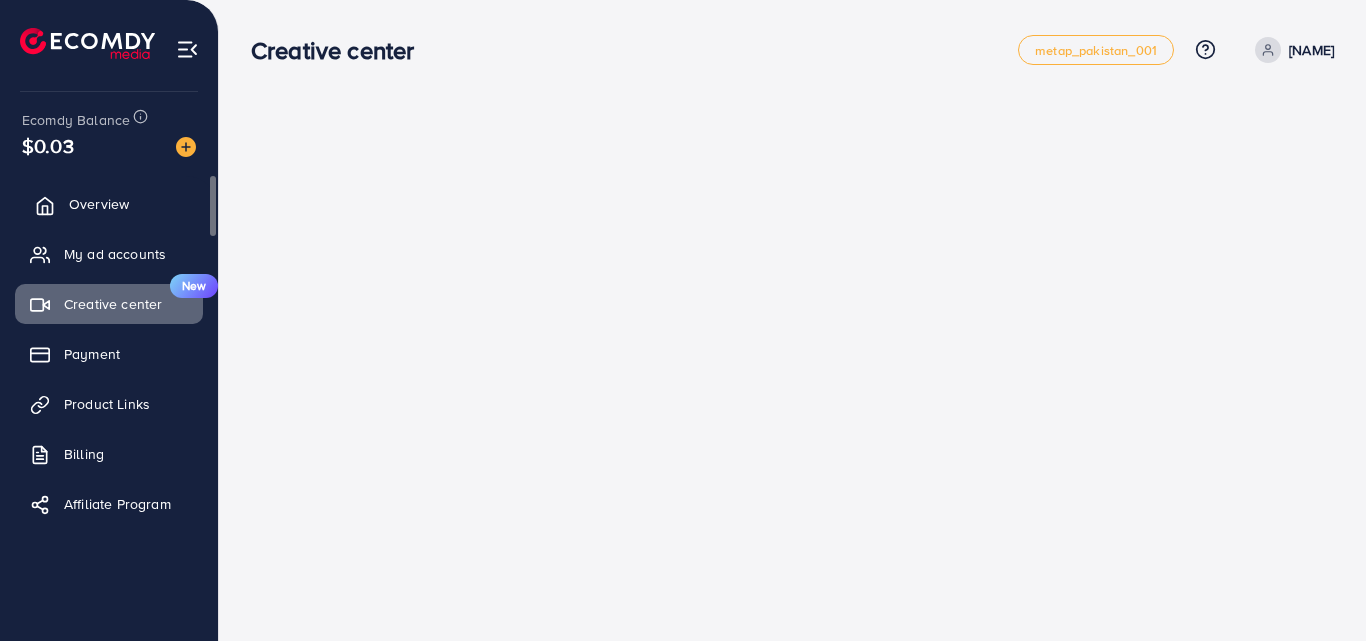 click on "Overview" at bounding box center (109, 204) 